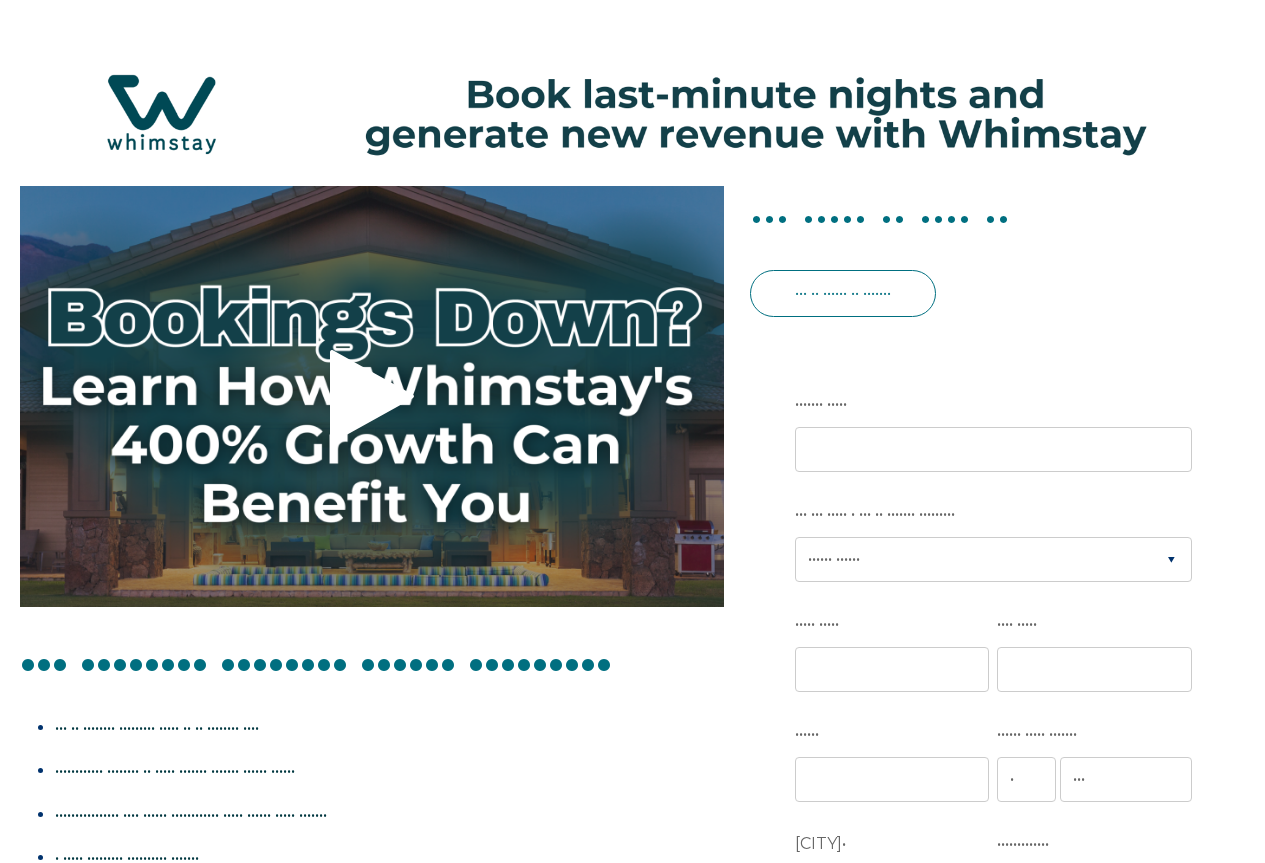 scroll, scrollTop: 0, scrollLeft: 0, axis: both 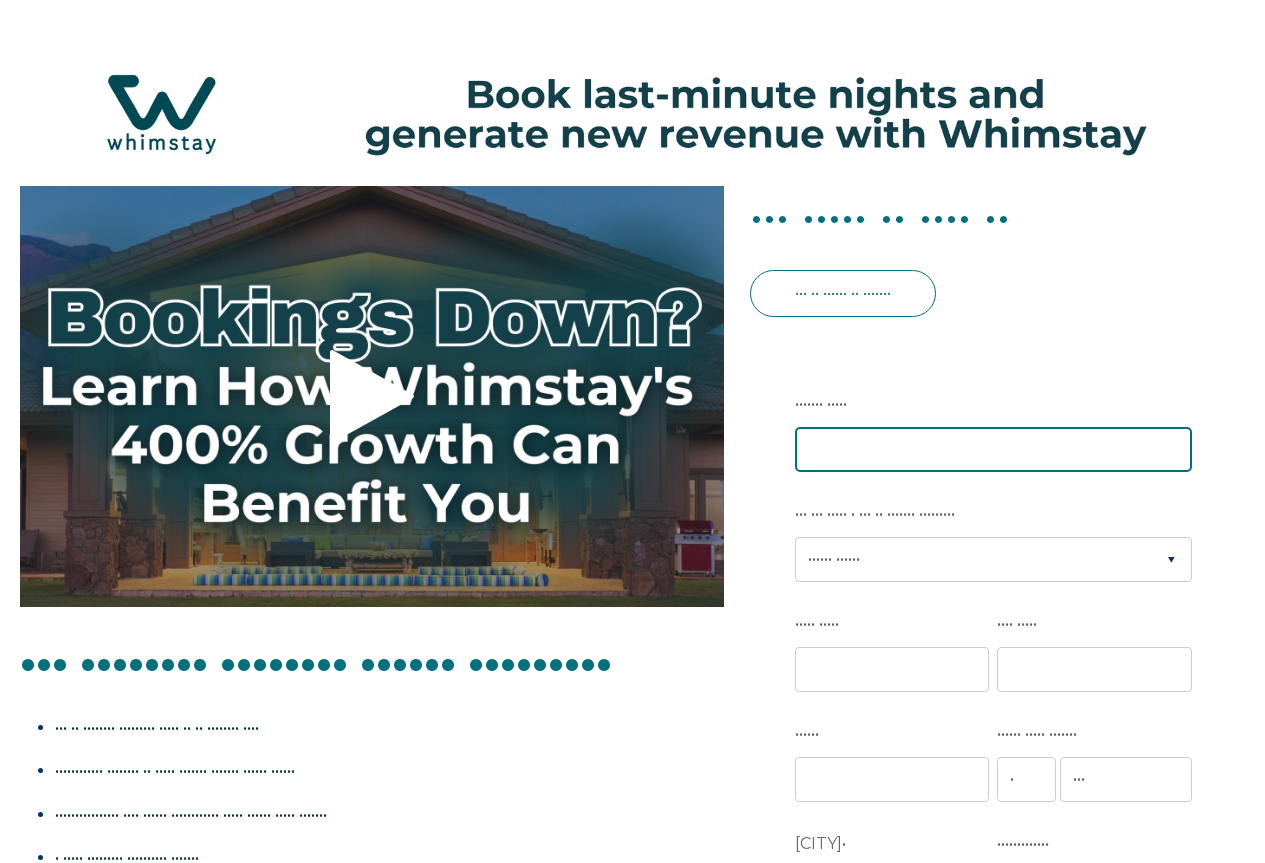 click on "••••••• •••• •" at bounding box center [993, 449] 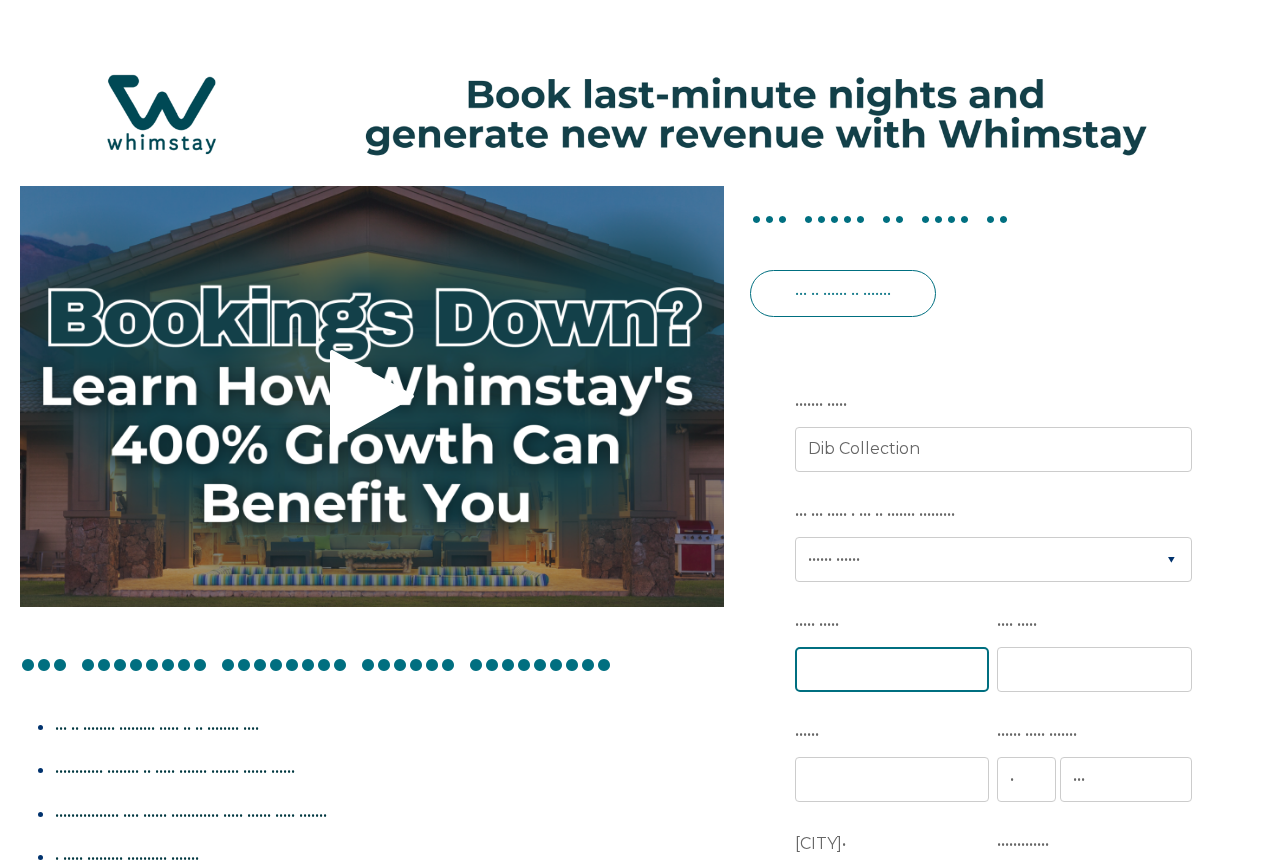 type on "•••••" 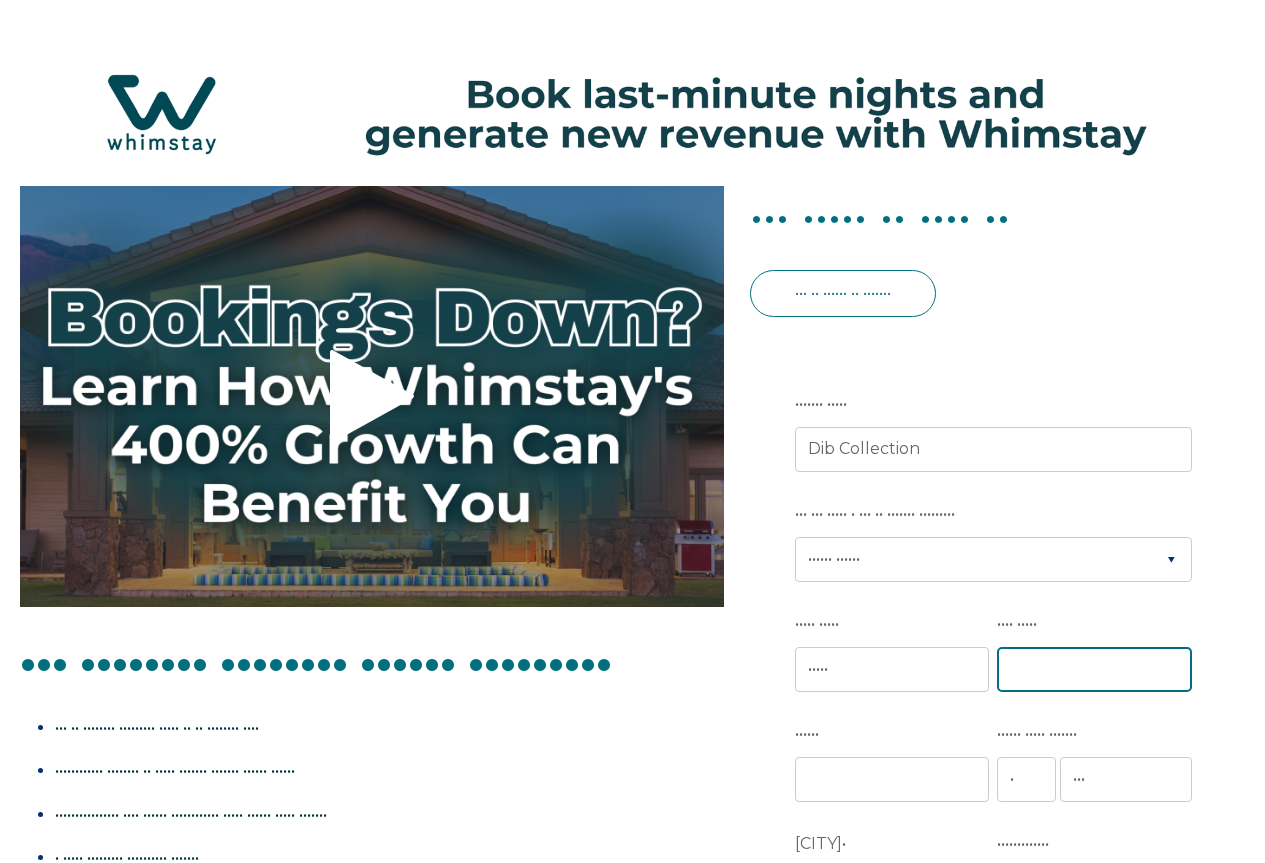 type on "•••" 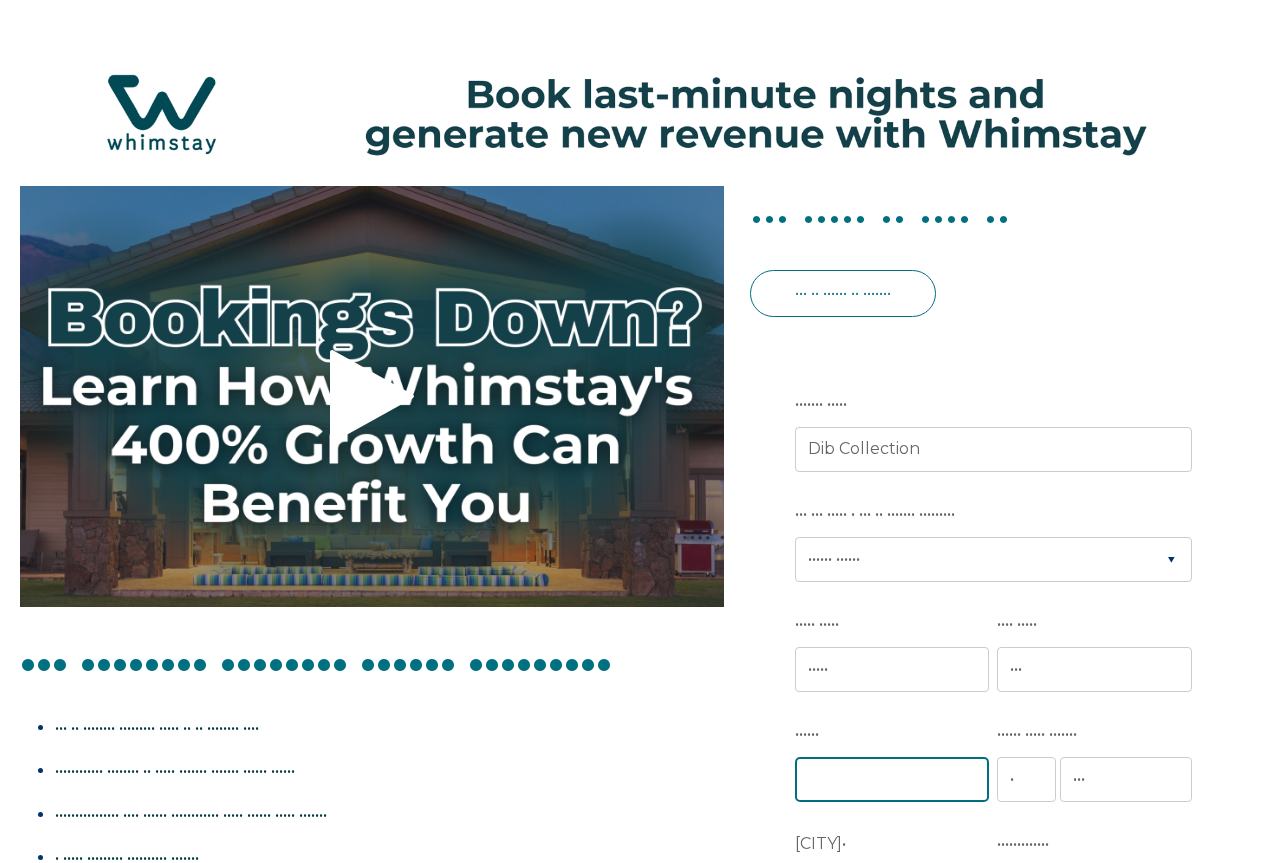 type on "[EMAIL]" 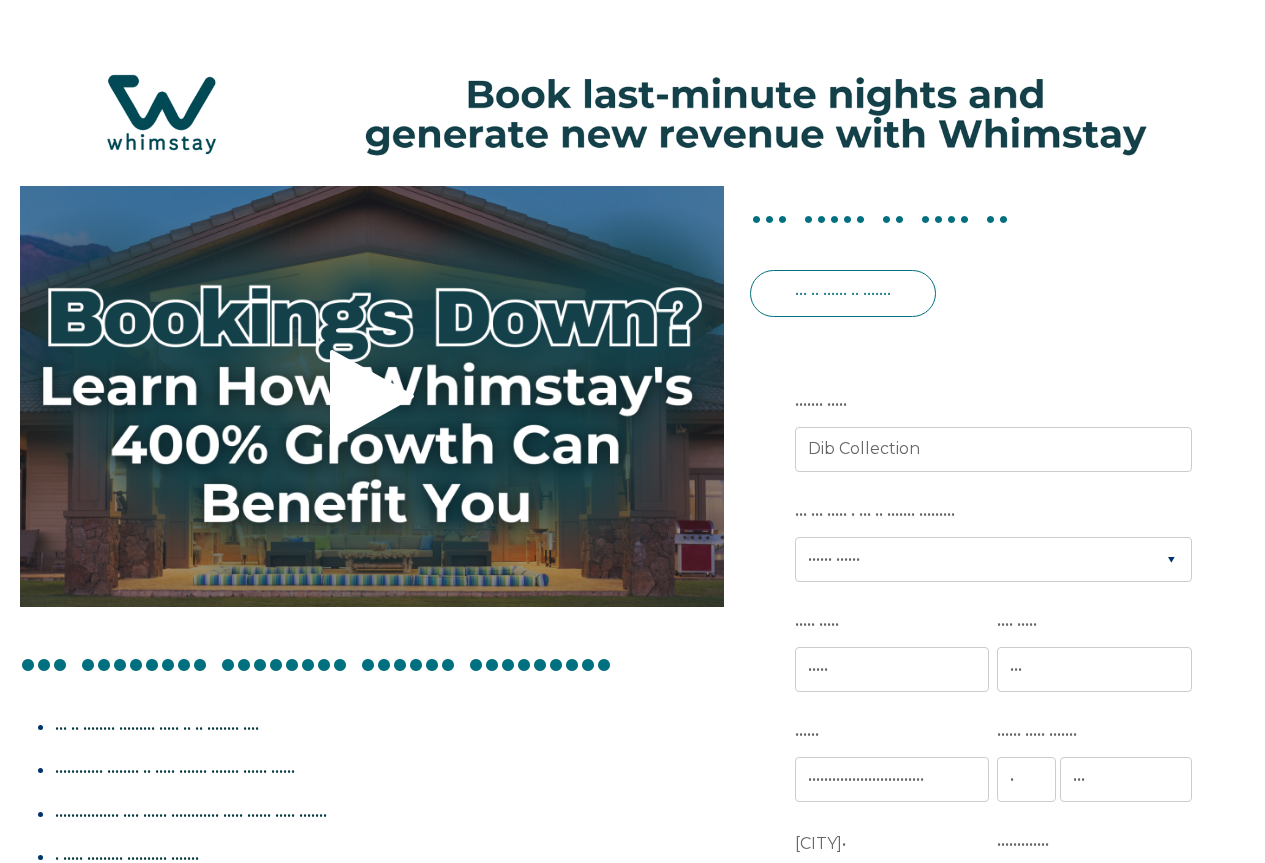 type on "•••••• ••••• ••••••• •••••• ••• •••• •••••• ••••••" 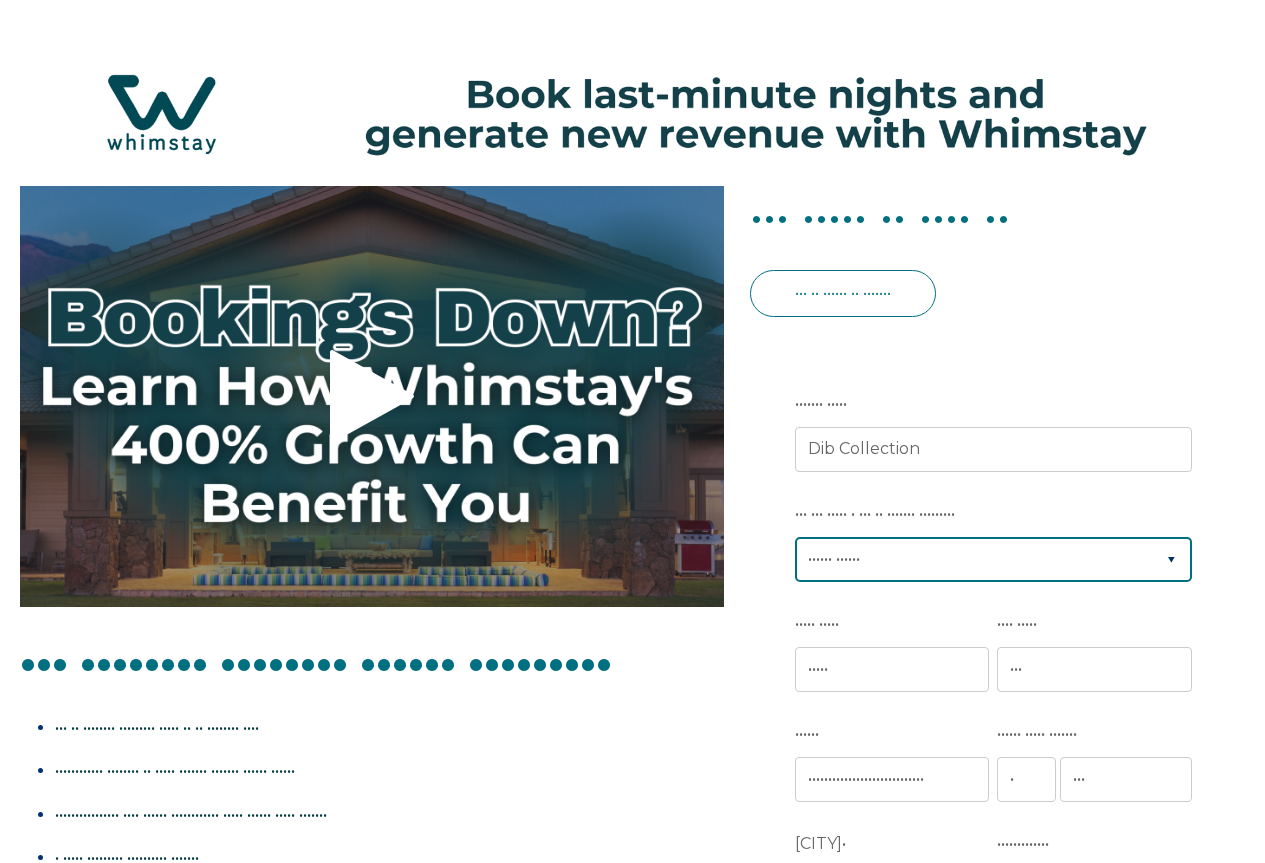 click on "•••••• •••••• •••••• •••••••• •••••••••• ••••• •••••••••• •••••• ••••••• •••••• •••••••• ••••••••• ••••••• ••••••• ••••••••••••••• •••••••• ••• •• •• ••• •••••• ••••••• •••••••••••• ••••••• •••••••••• •••••" at bounding box center [993, 559] 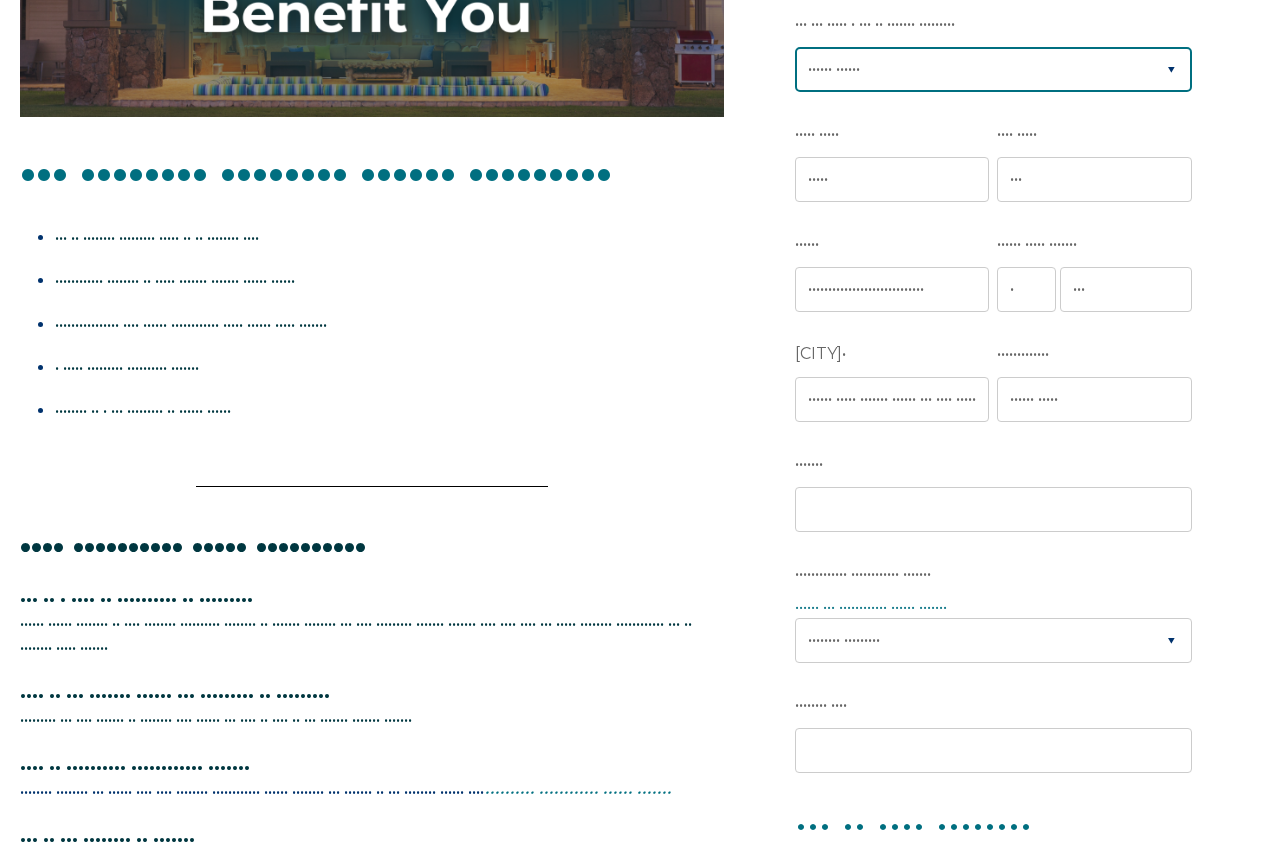 scroll, scrollTop: 493, scrollLeft: 0, axis: vertical 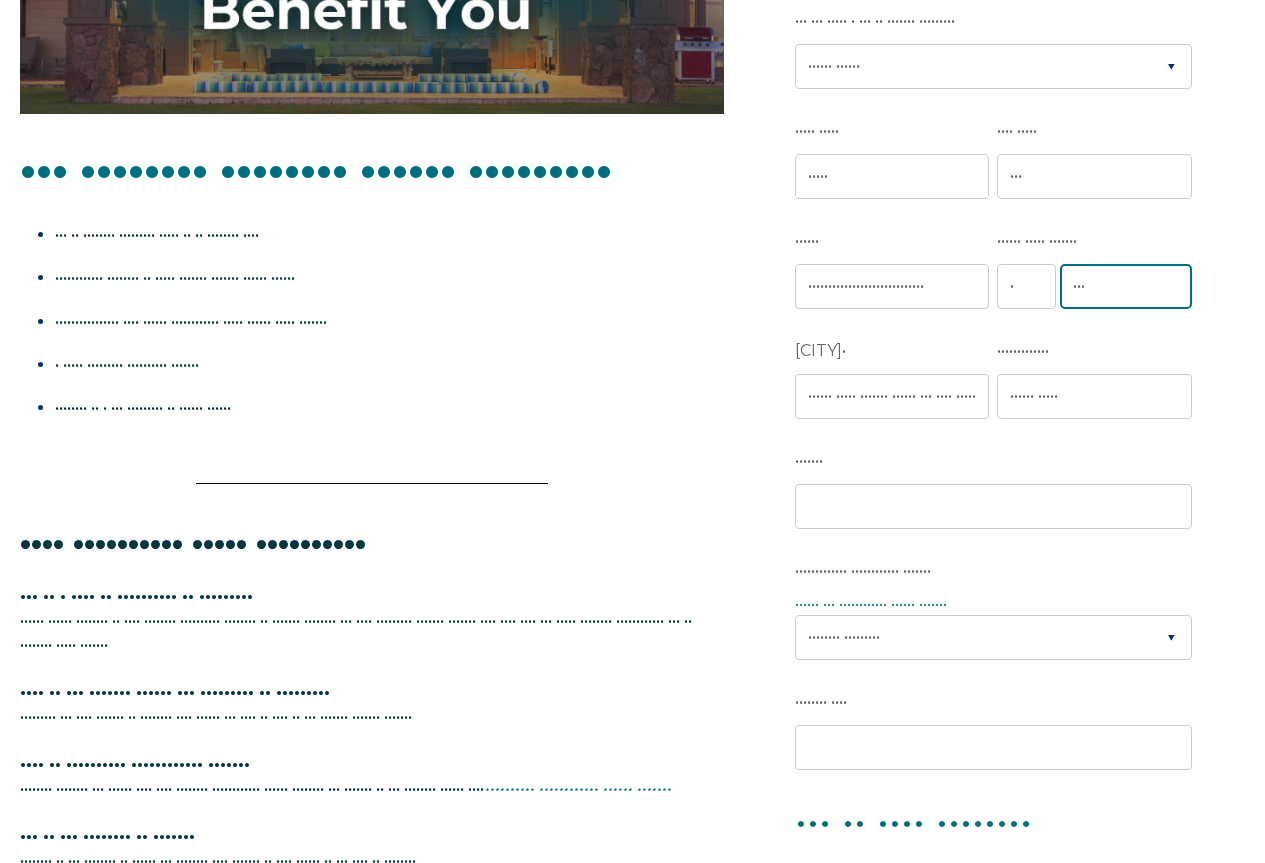 click on "•••" at bounding box center [1126, 286] 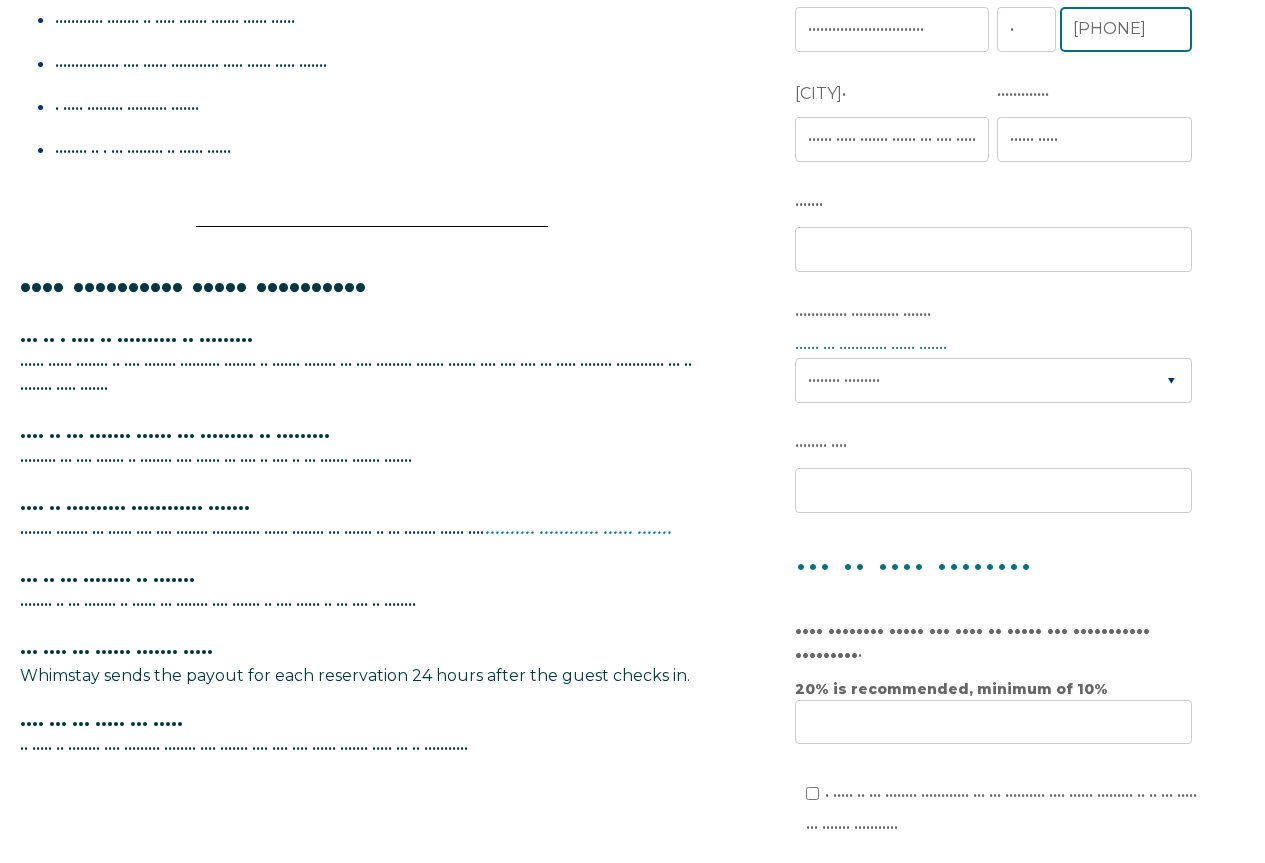 scroll, scrollTop: 756, scrollLeft: 0, axis: vertical 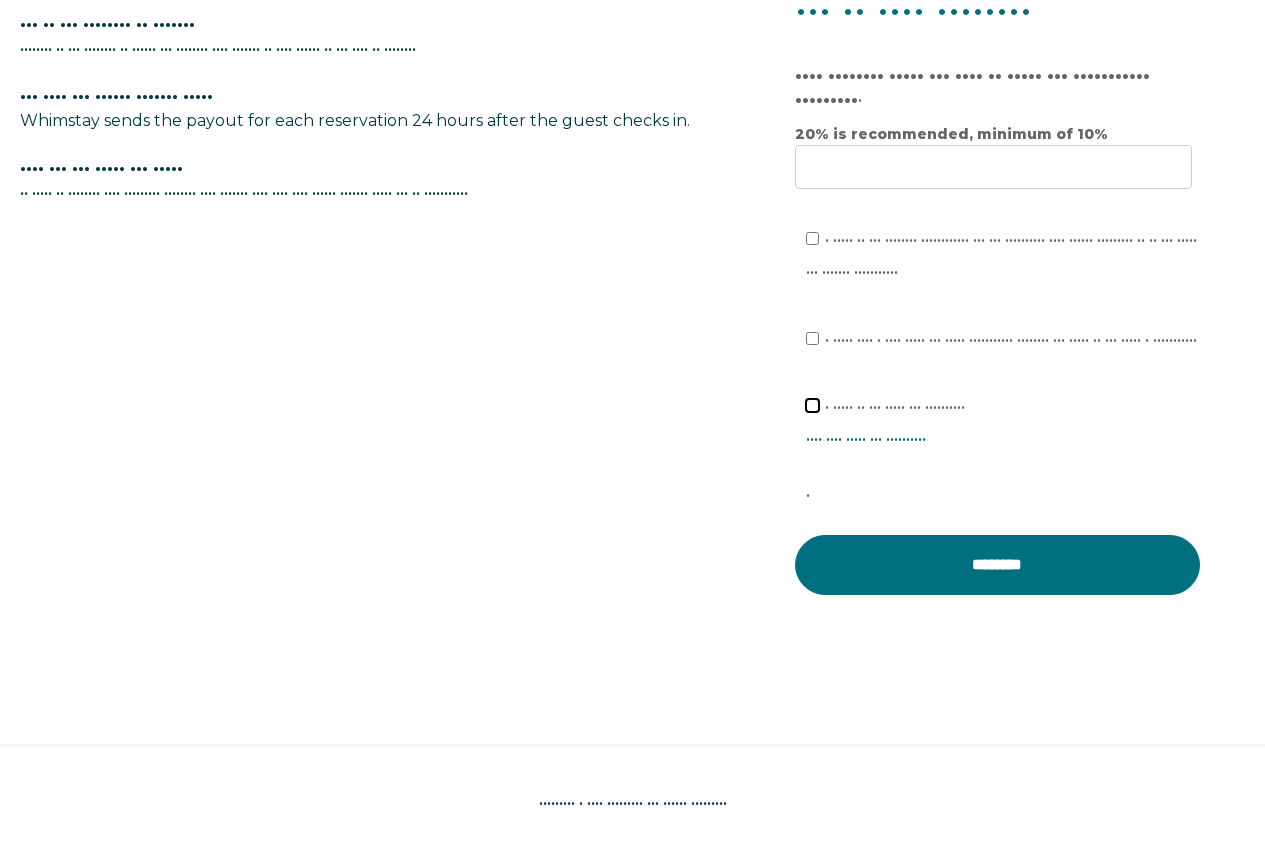 click on "I agree to the terms and conditions Read Full Terms and Conditions *" at bounding box center [812, 405] 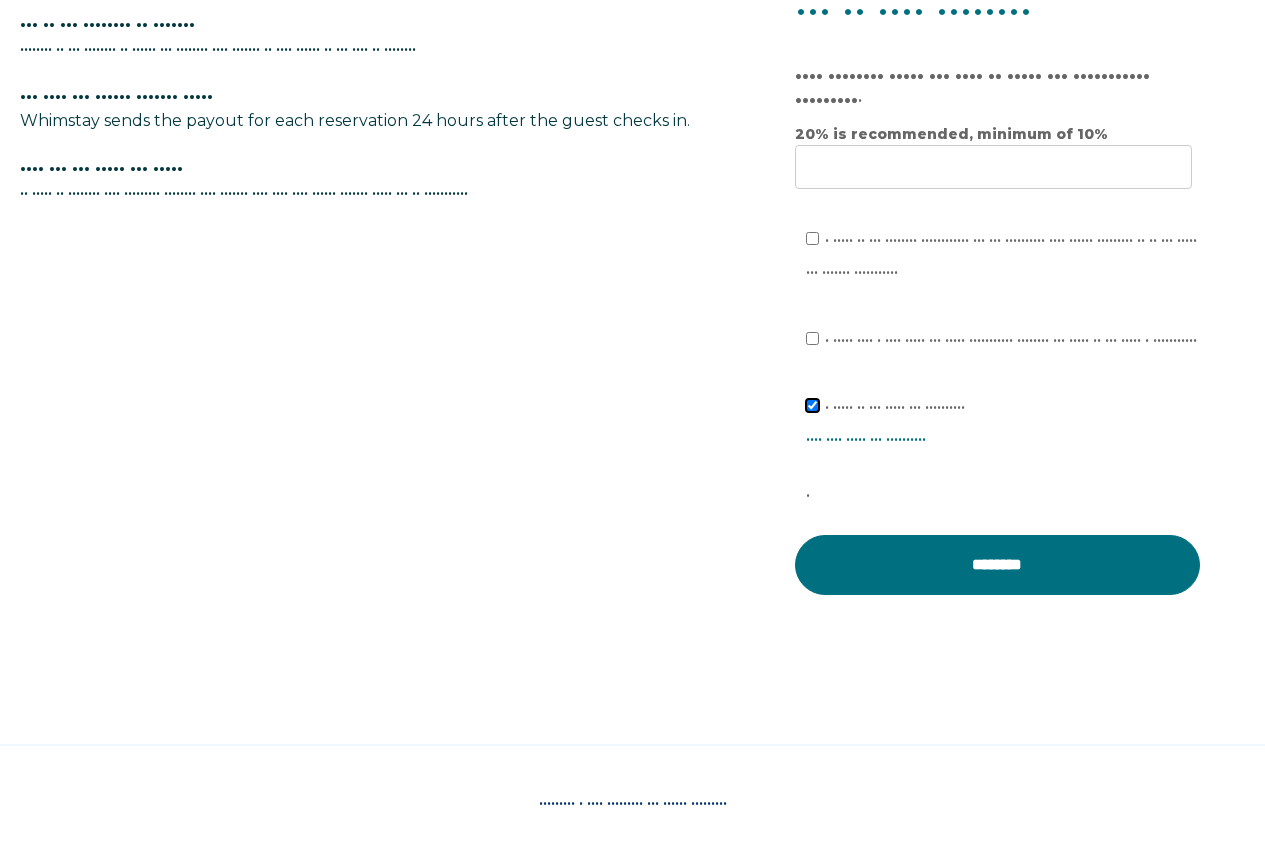 checkbox on "••••" 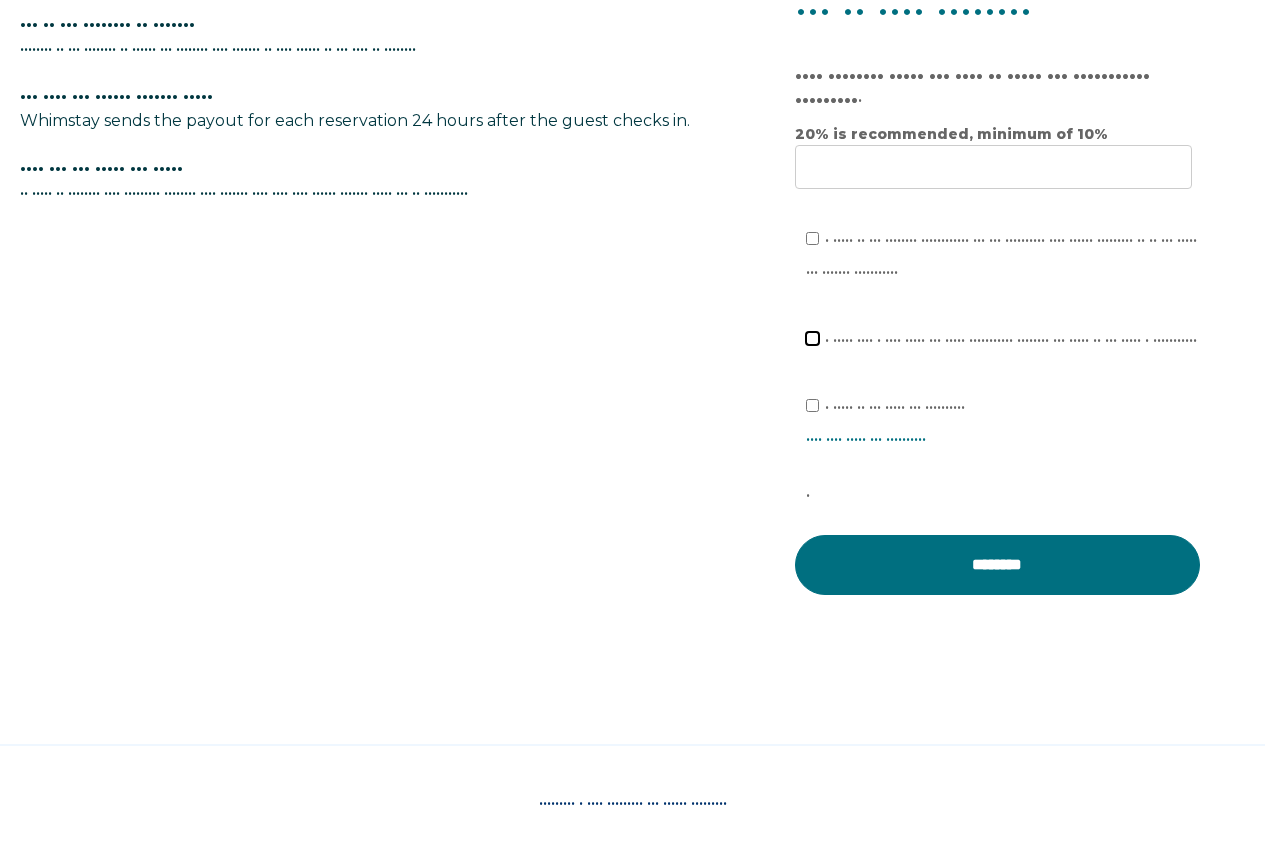 click on "• ••••• •••• • •••• ••••• ••• ••••• ••••••••••• •••••••• ••• ••••• •• ••• ••••• • •••••••••• •" at bounding box center [812, 338] 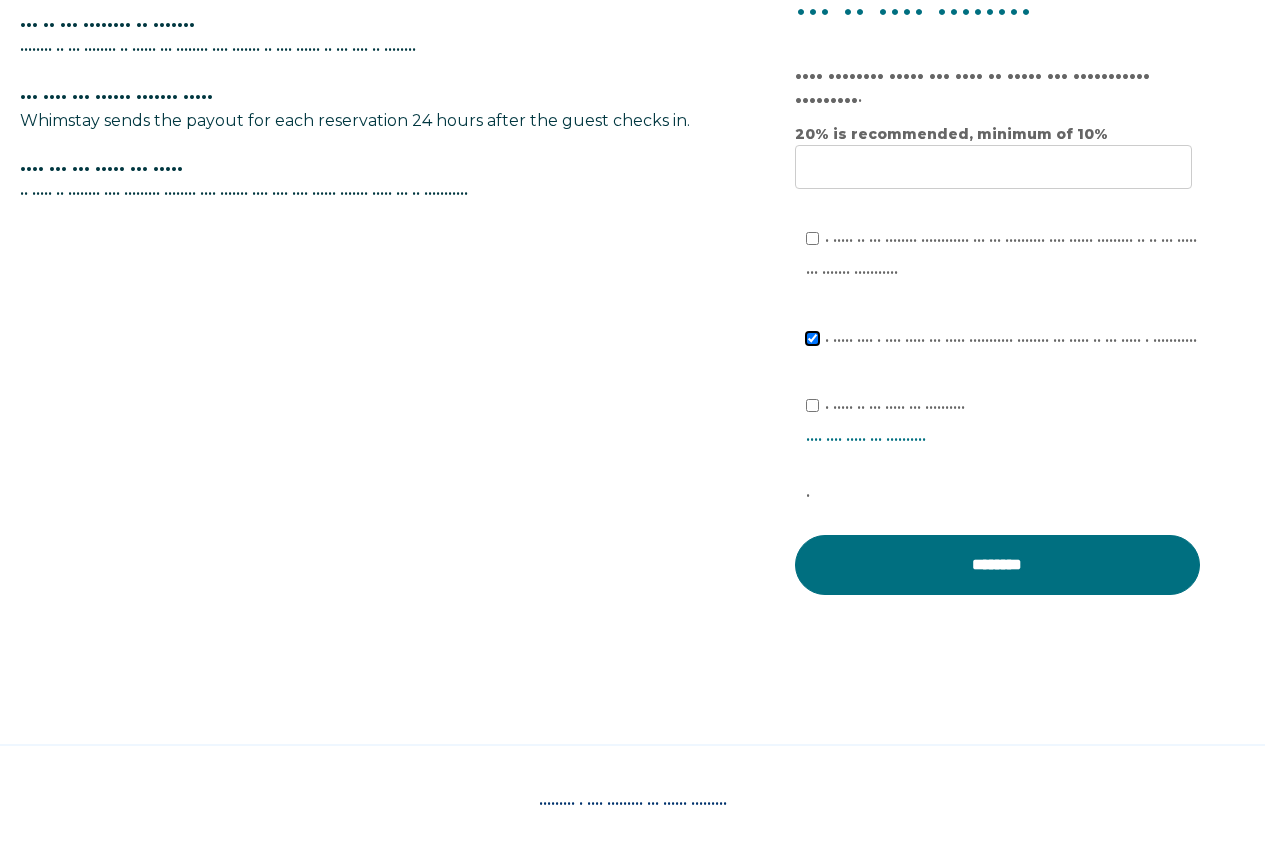 checkbox on "••••" 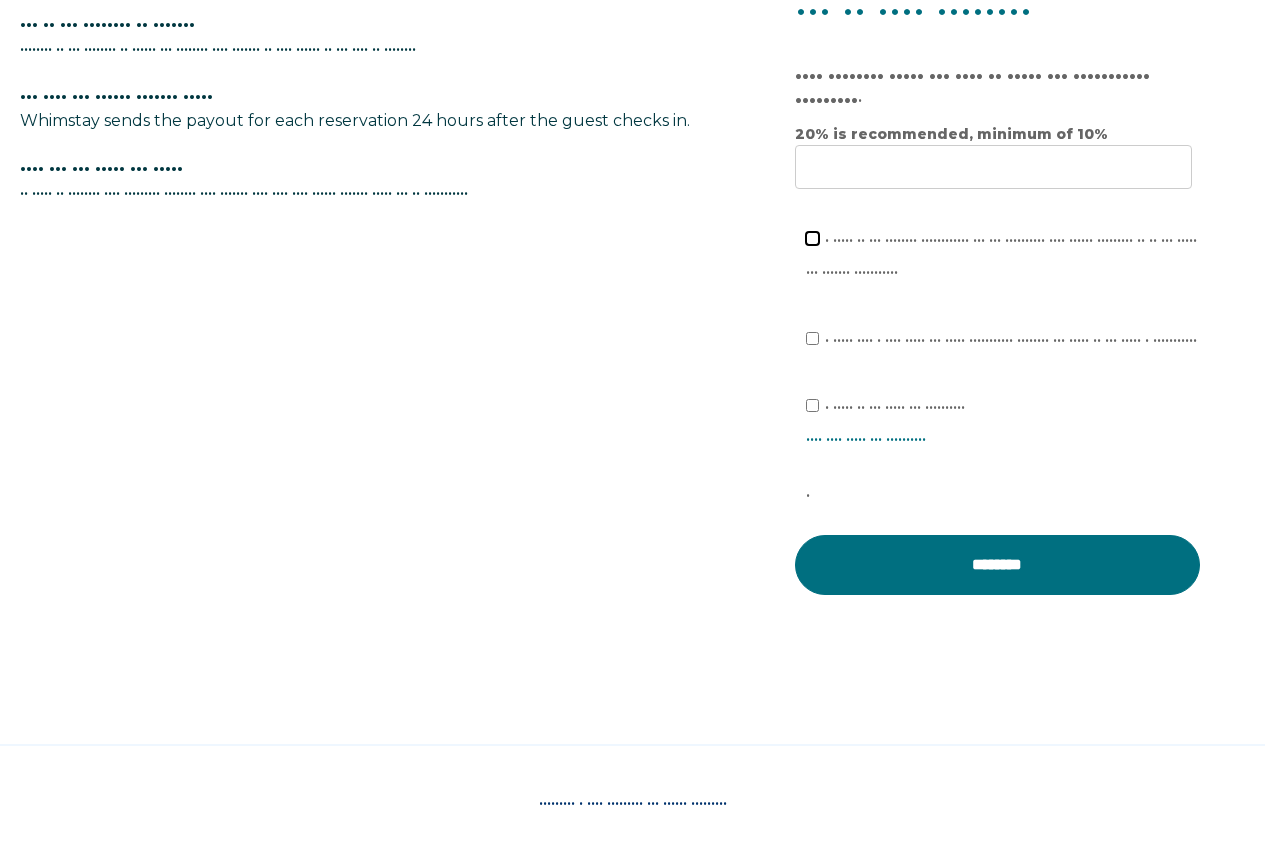 click on "• ••••• •• ••• •••••••• •••••••••••• ••• ••• •••••••••• •••• •••••• ••••••••• •• •• ••• ••••• ••• ••••••• •••••••••••" at bounding box center [812, 238] 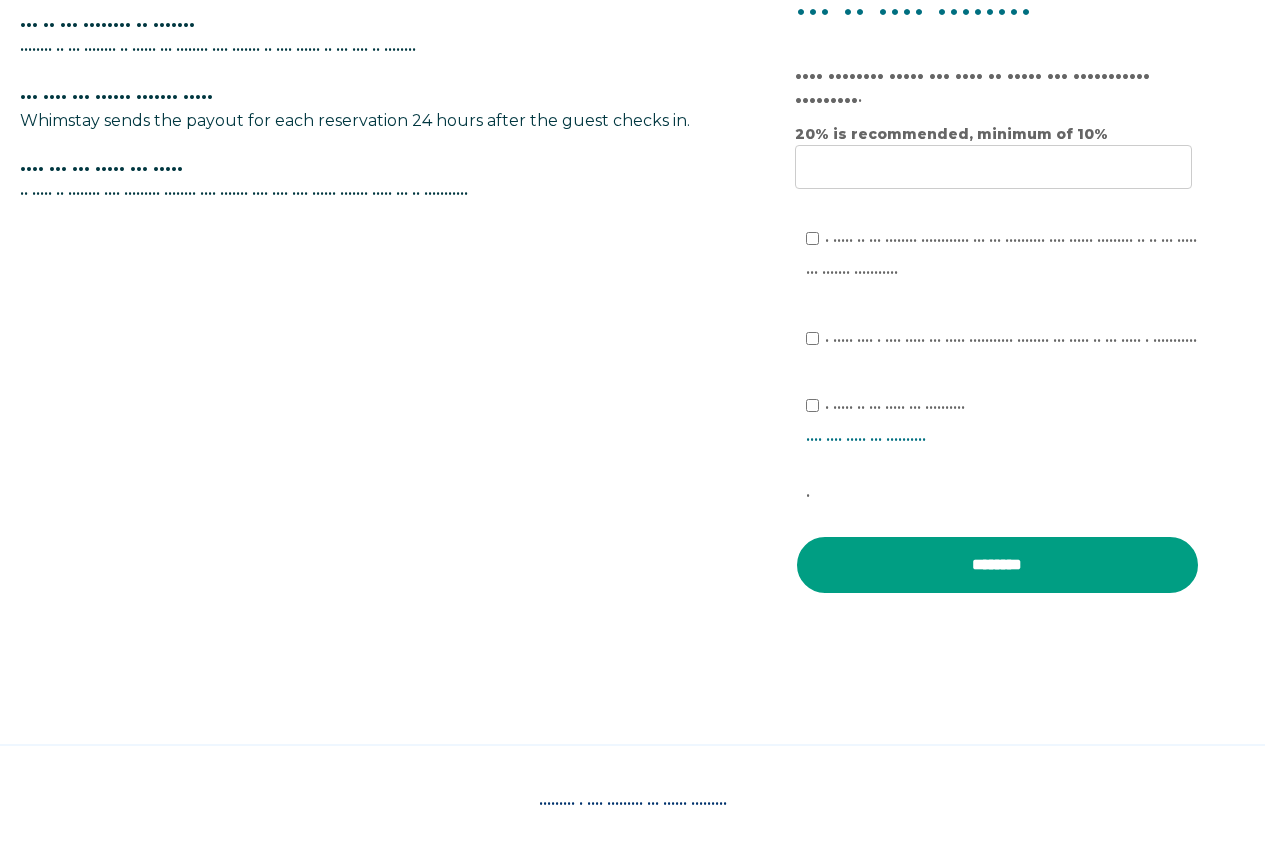 click on "••••••••" at bounding box center (997, 565) 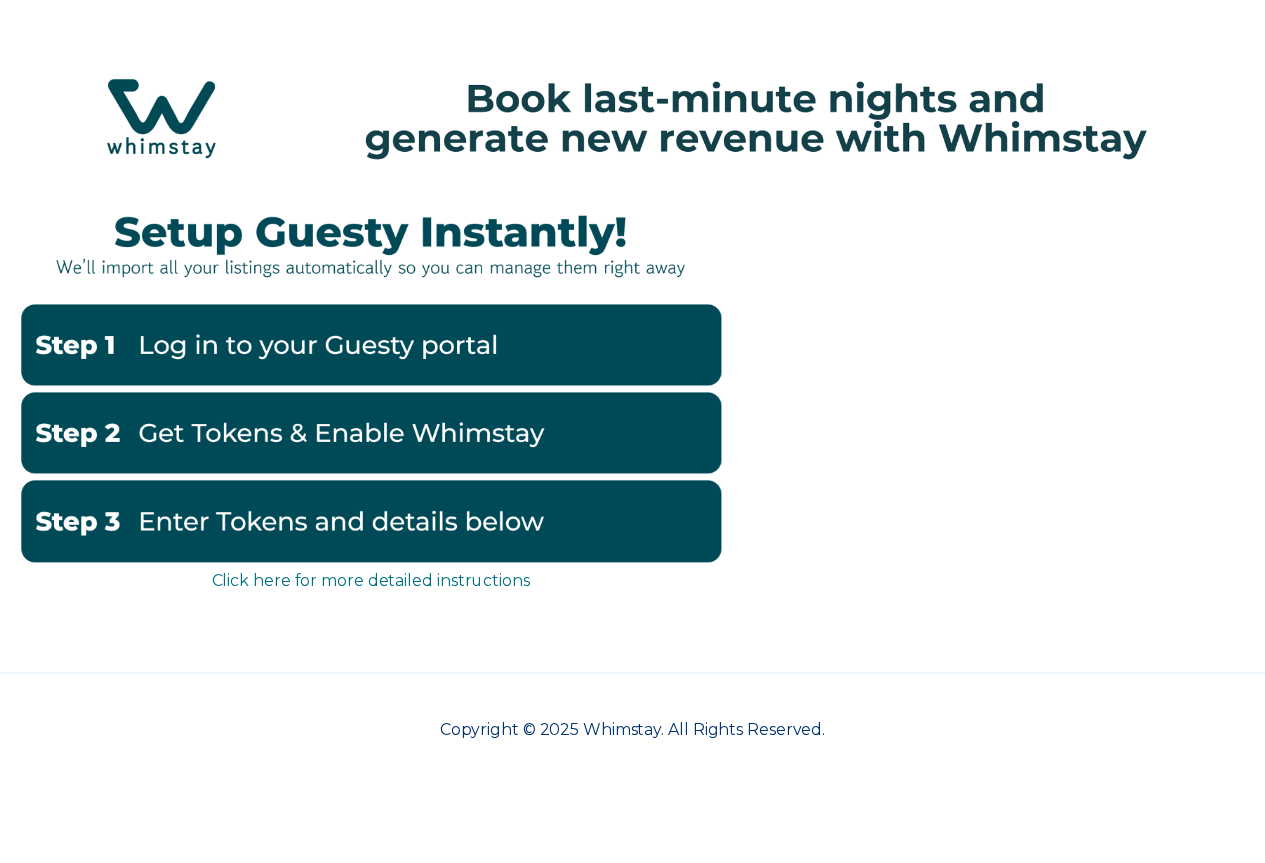 scroll, scrollTop: 0, scrollLeft: 0, axis: both 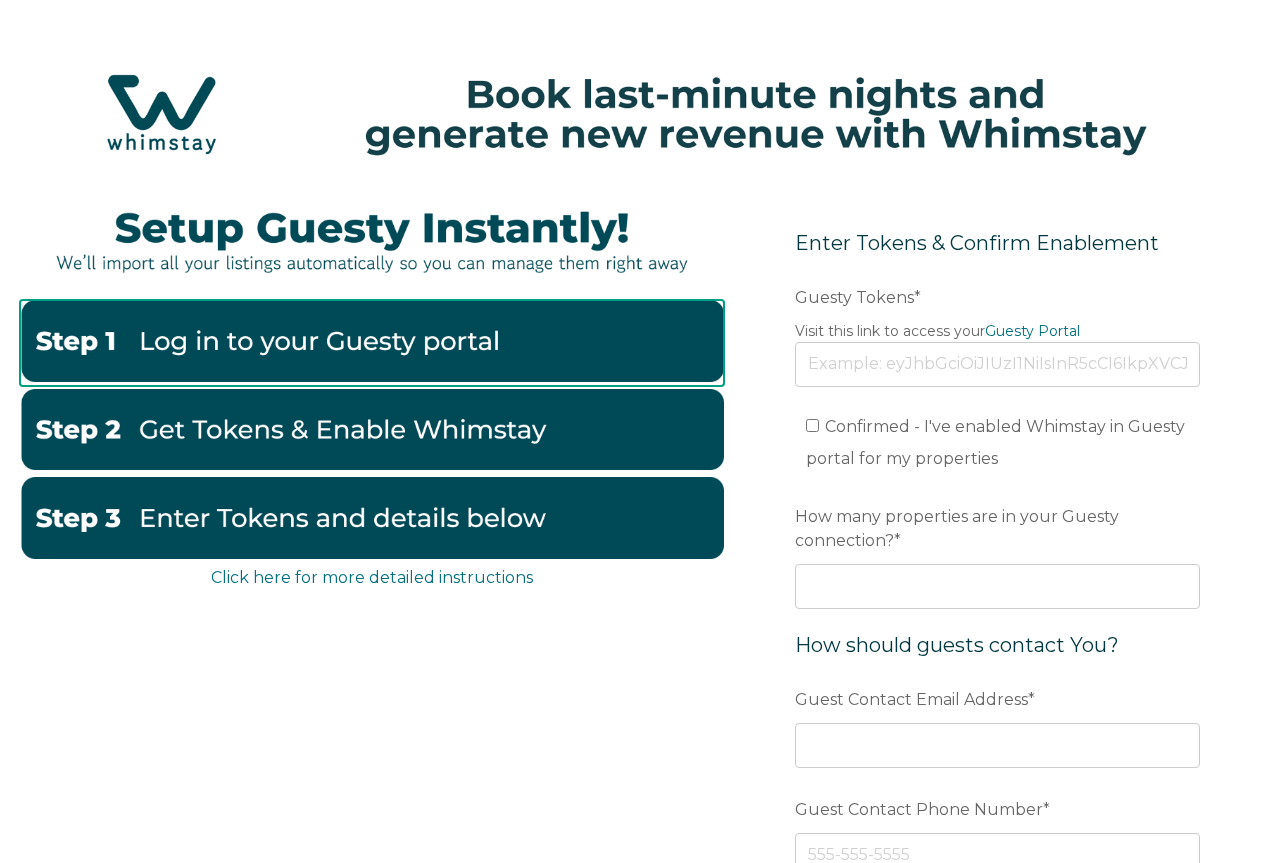 click at bounding box center [372, 341] 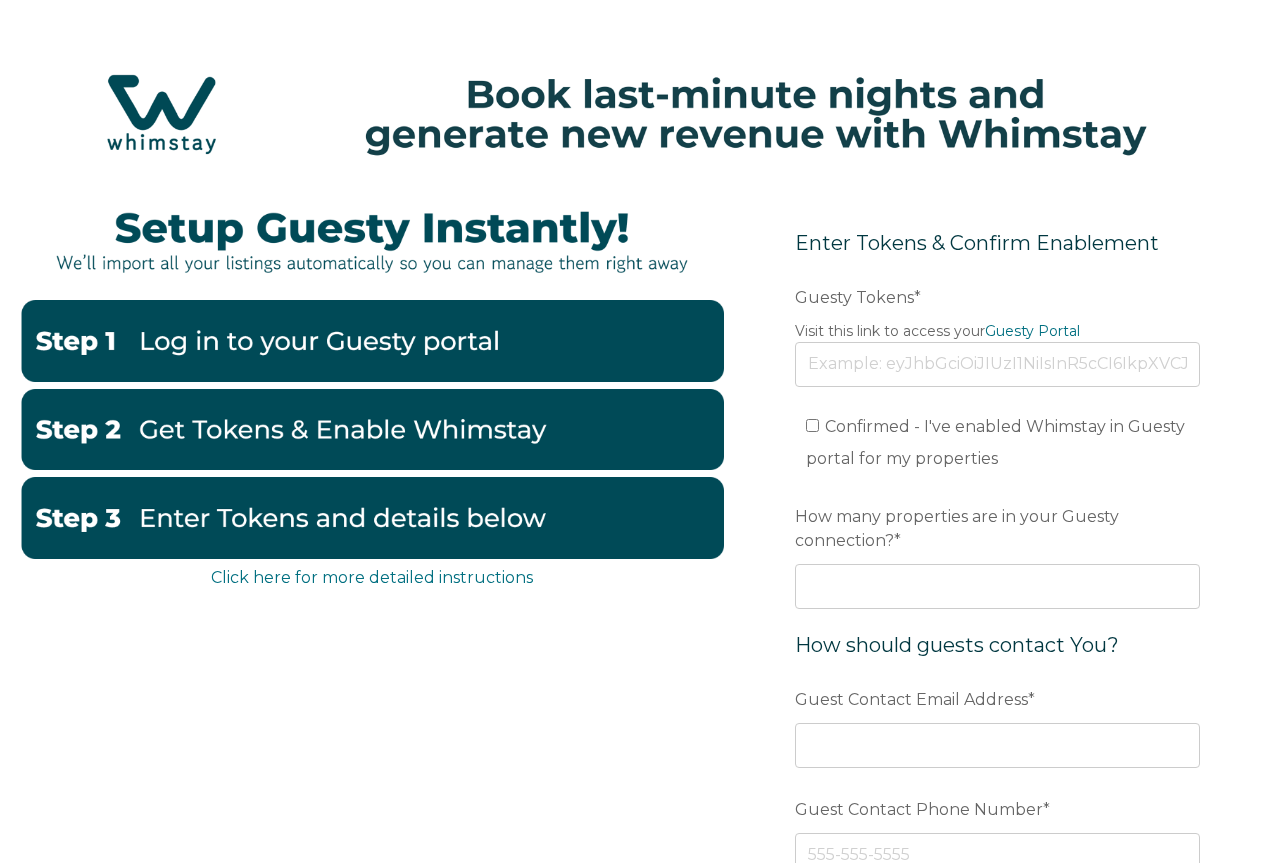 click at bounding box center [372, 518] 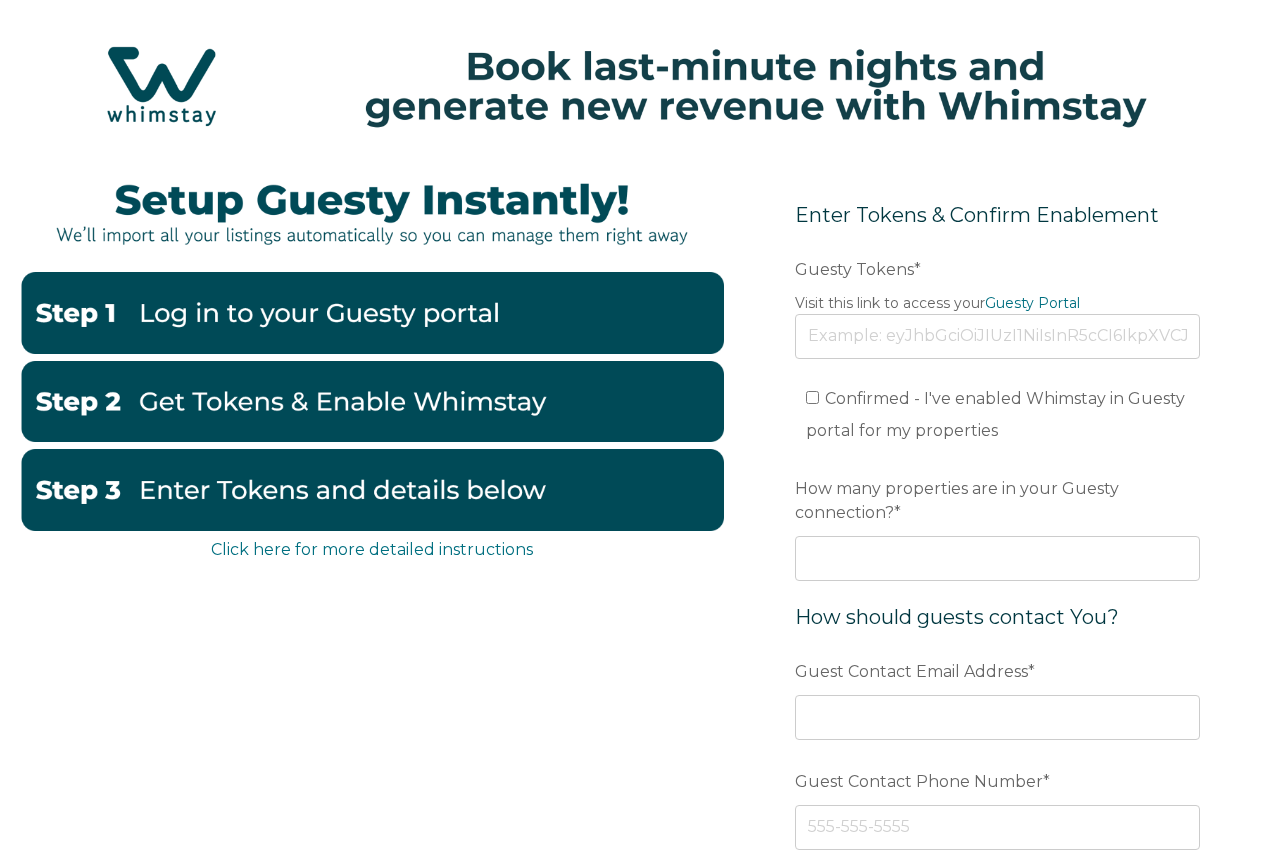 scroll, scrollTop: 0, scrollLeft: 0, axis: both 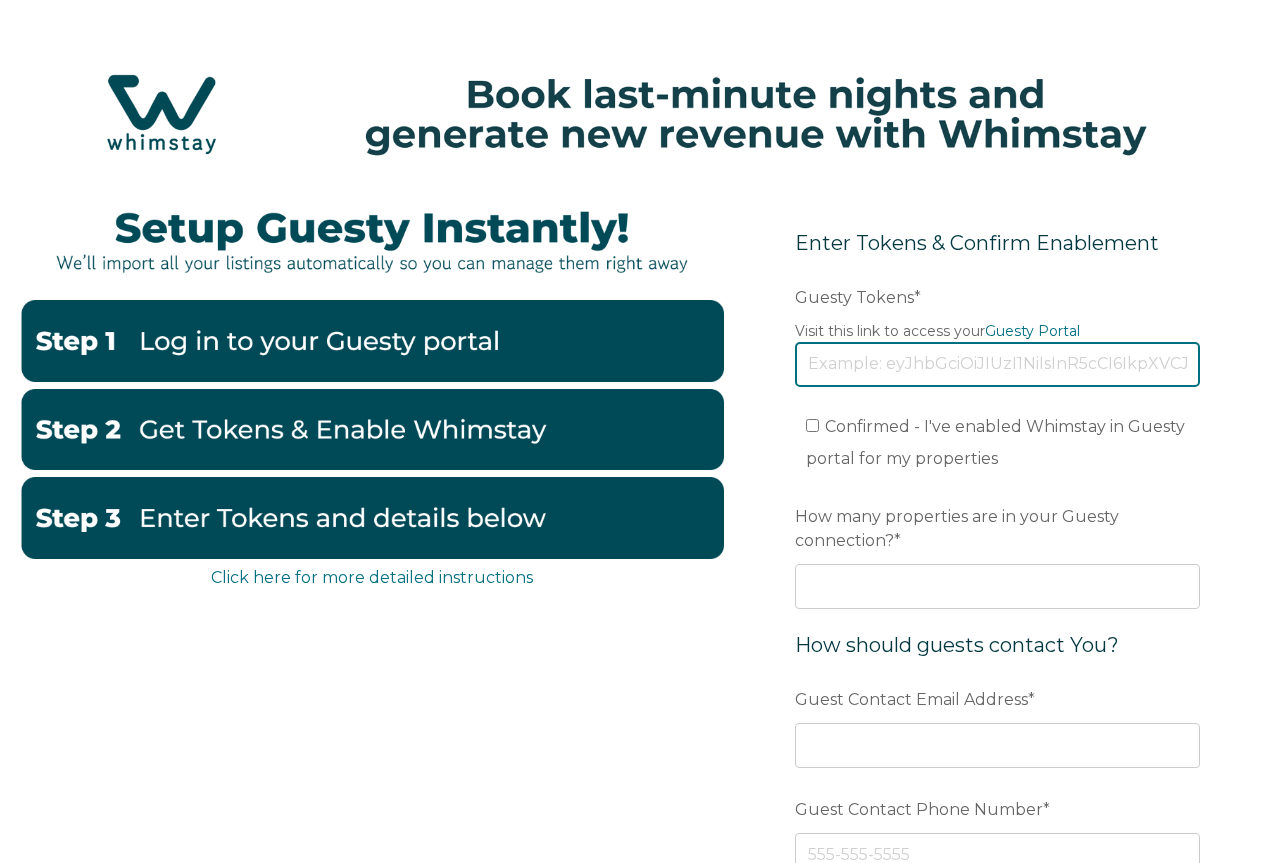 click on "Guesty Tokens *" at bounding box center (997, 364) 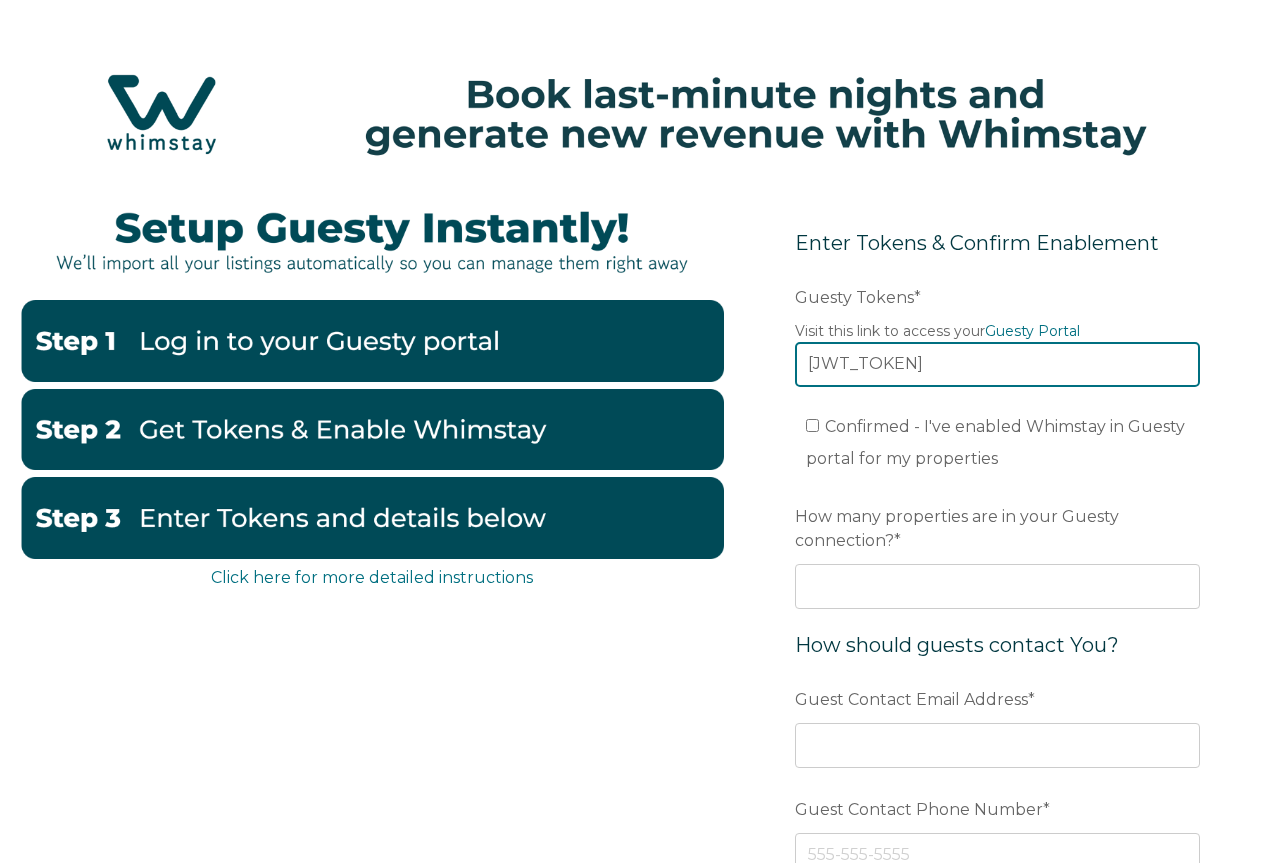 scroll, scrollTop: 0, scrollLeft: 4158, axis: horizontal 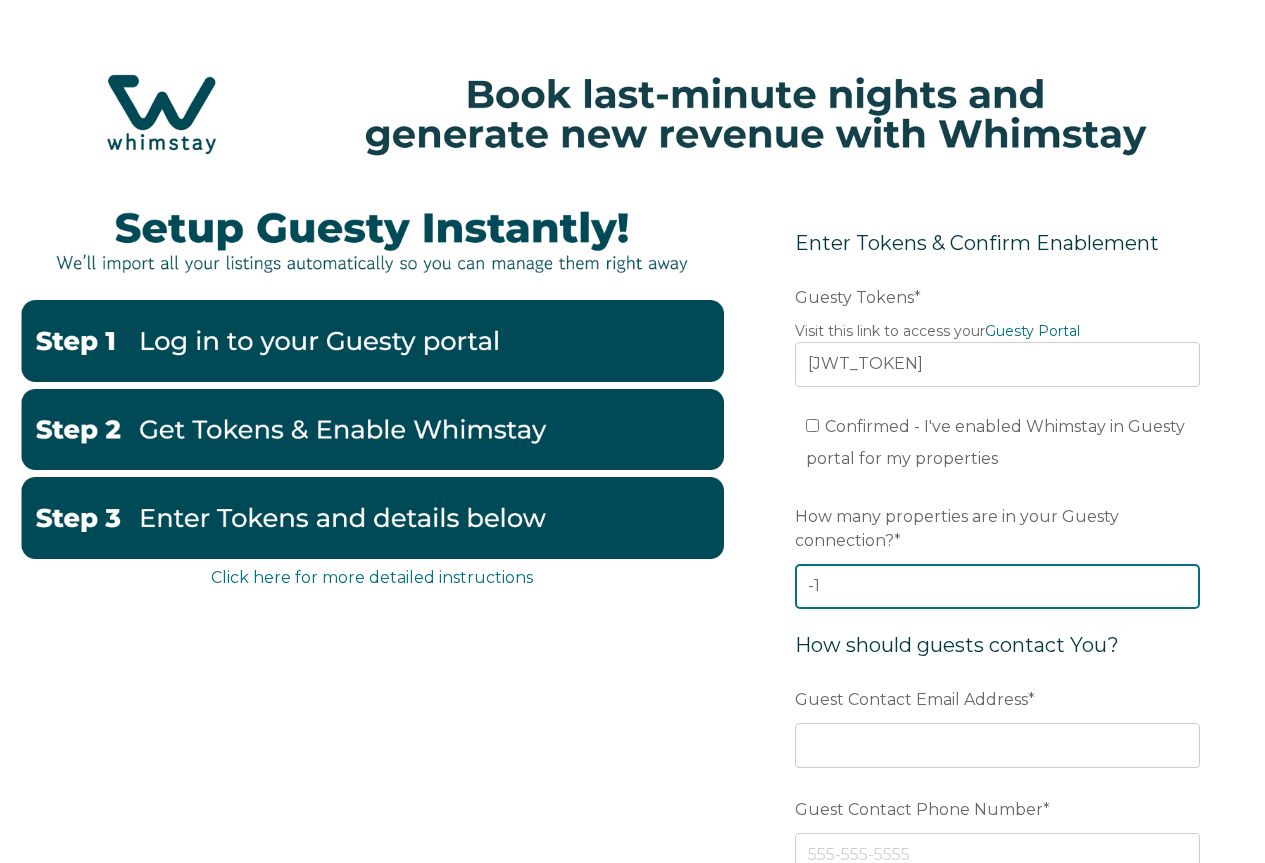 click on "-1" at bounding box center (997, 586) 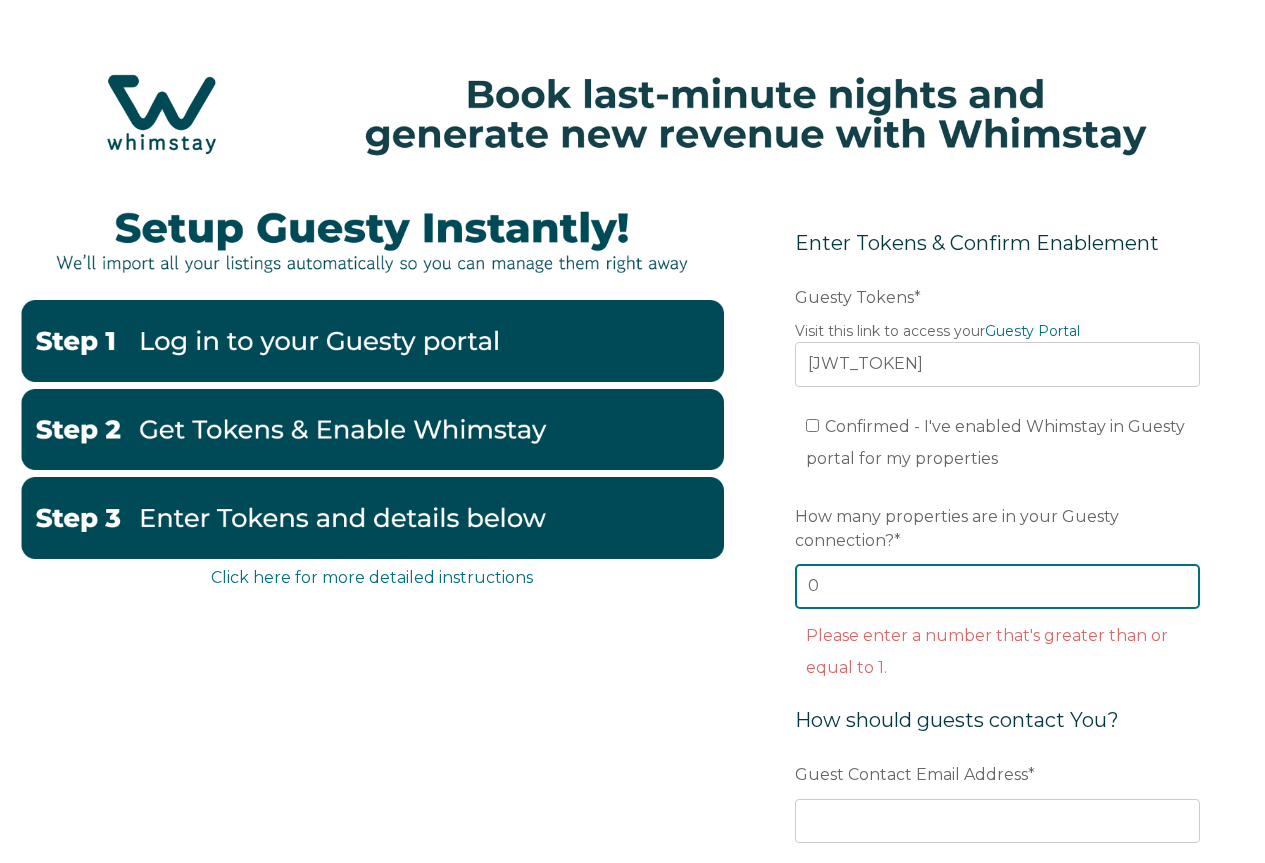 click on "0" at bounding box center [997, 586] 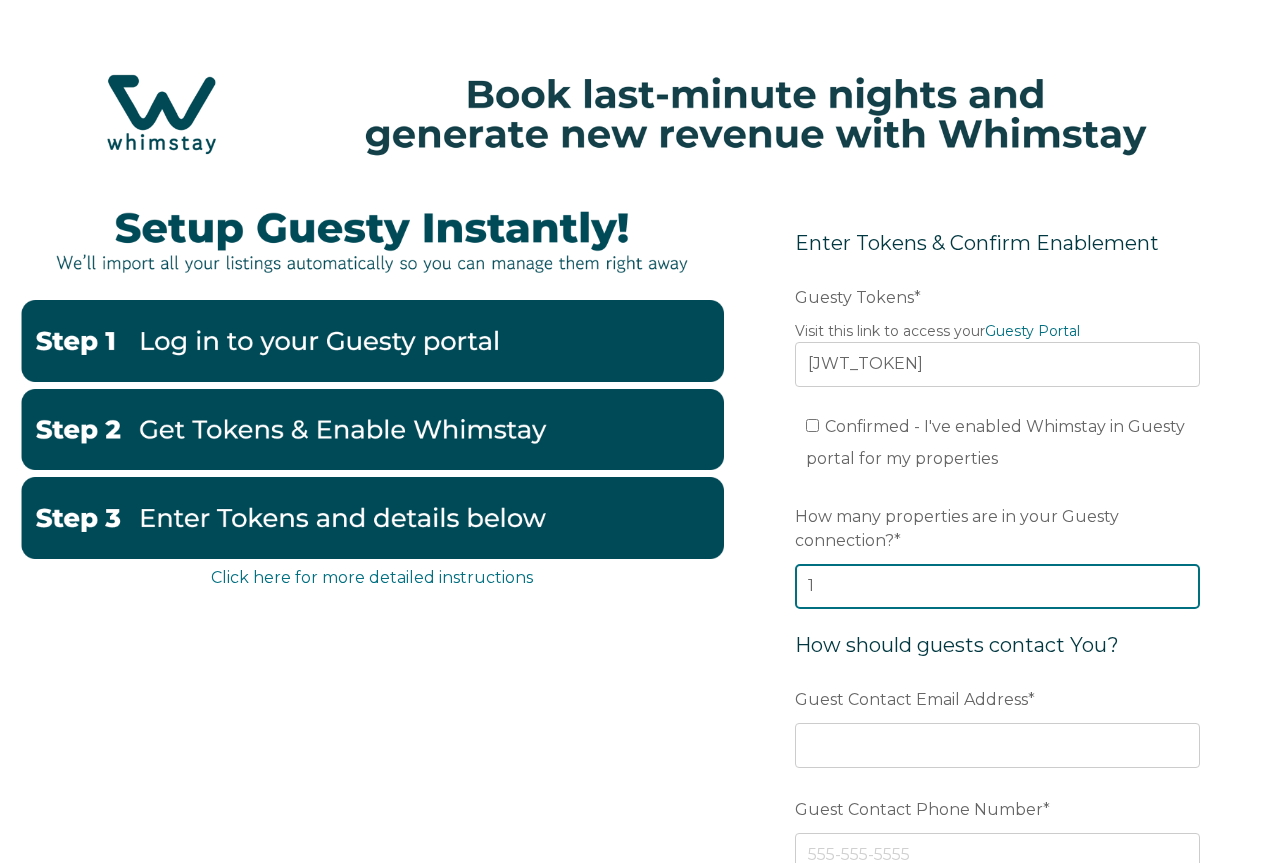 click on "1" at bounding box center (997, 586) 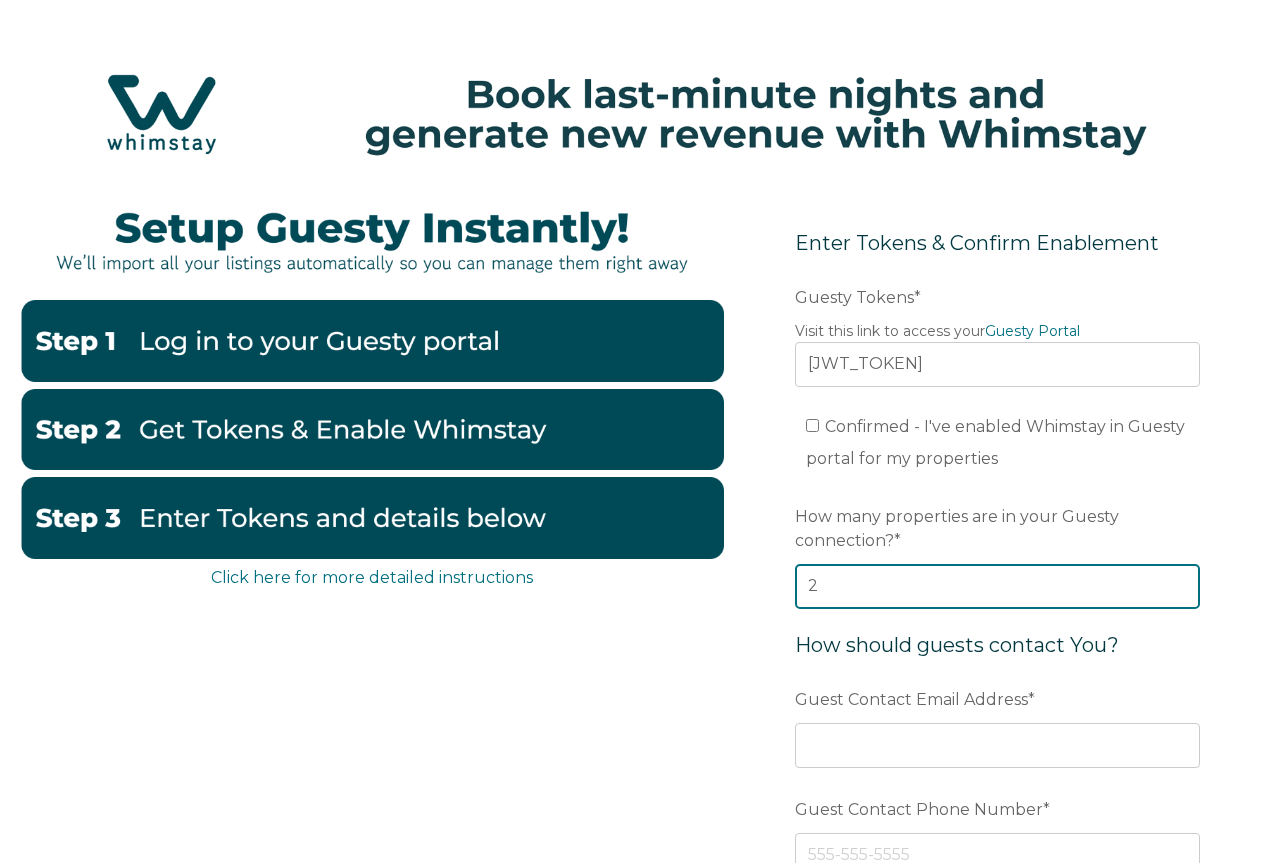 click on "2" at bounding box center (997, 586) 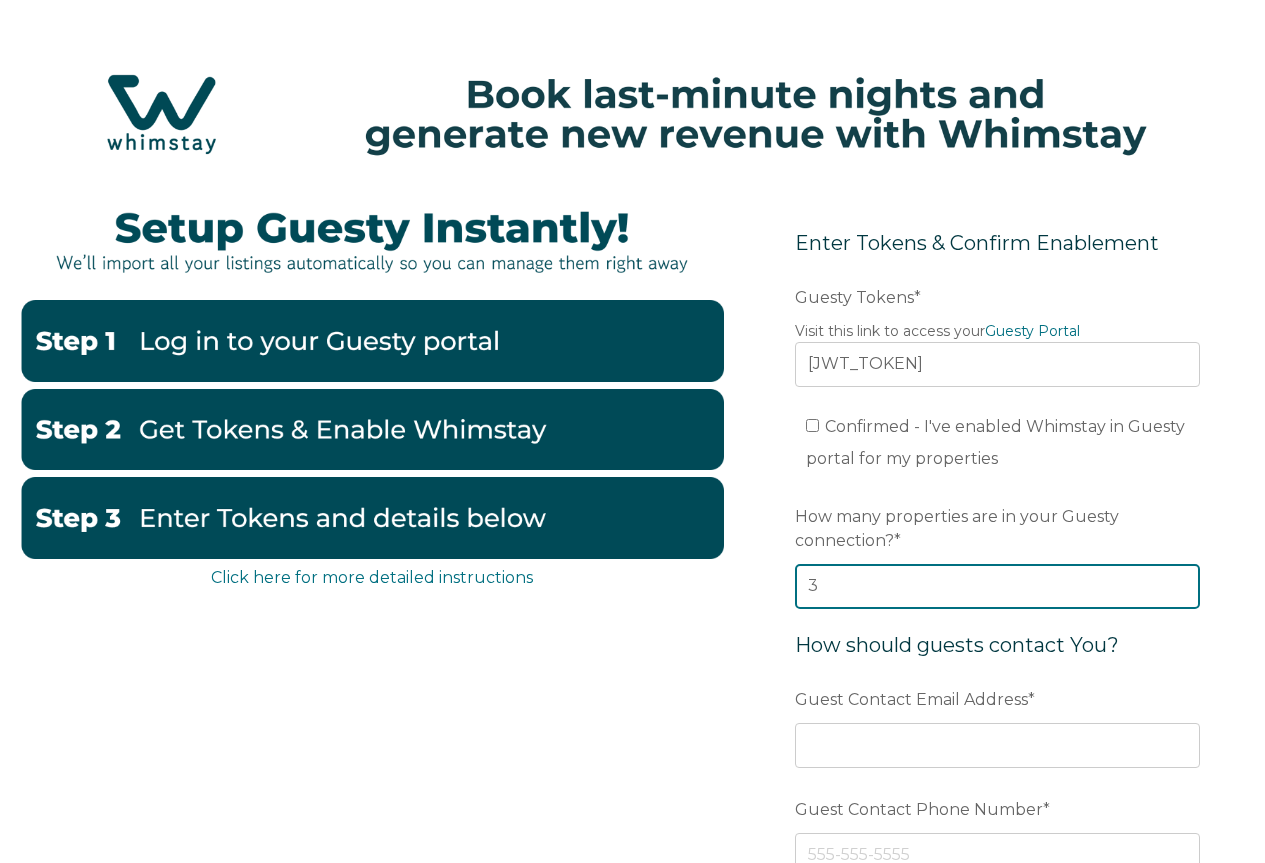 click on "3" at bounding box center [997, 586] 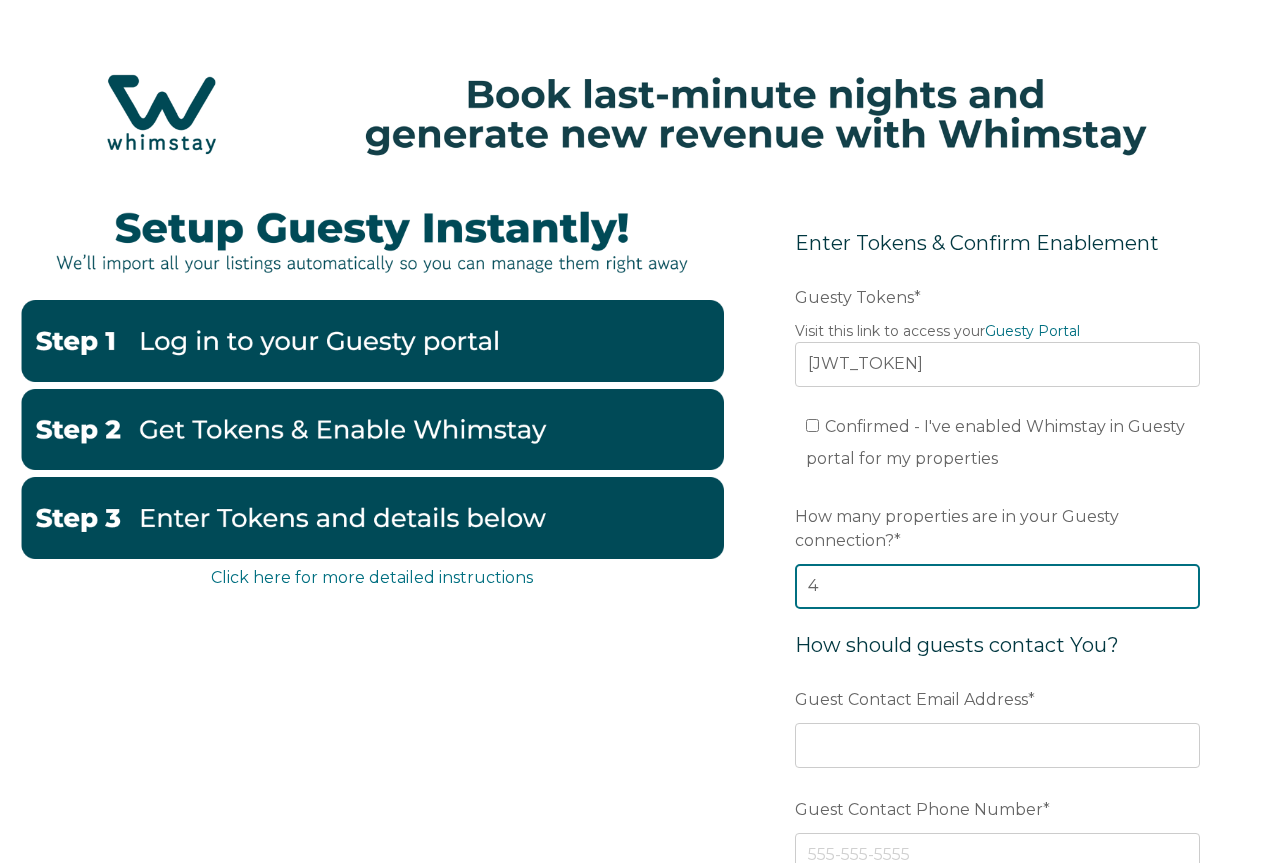 click on "4" at bounding box center (997, 586) 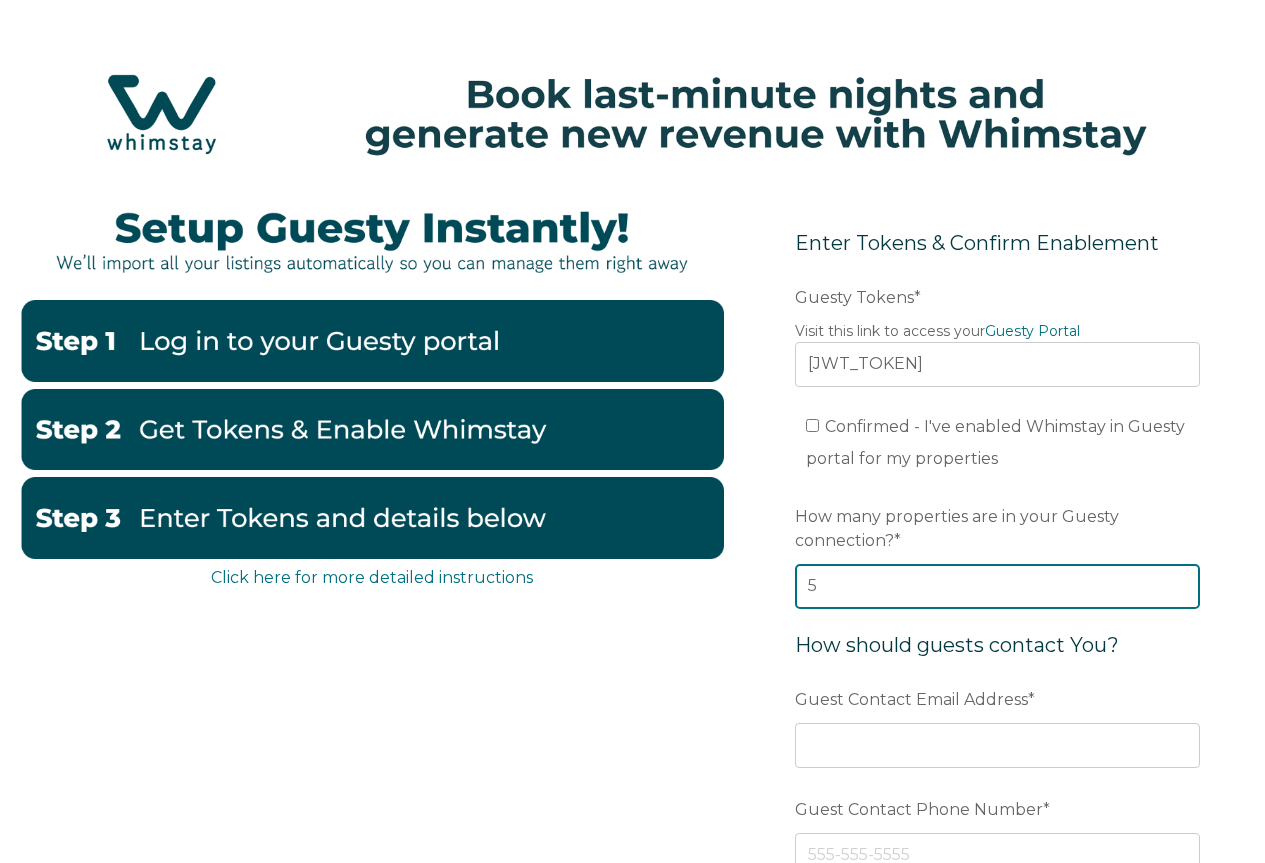 click on "5" at bounding box center (997, 586) 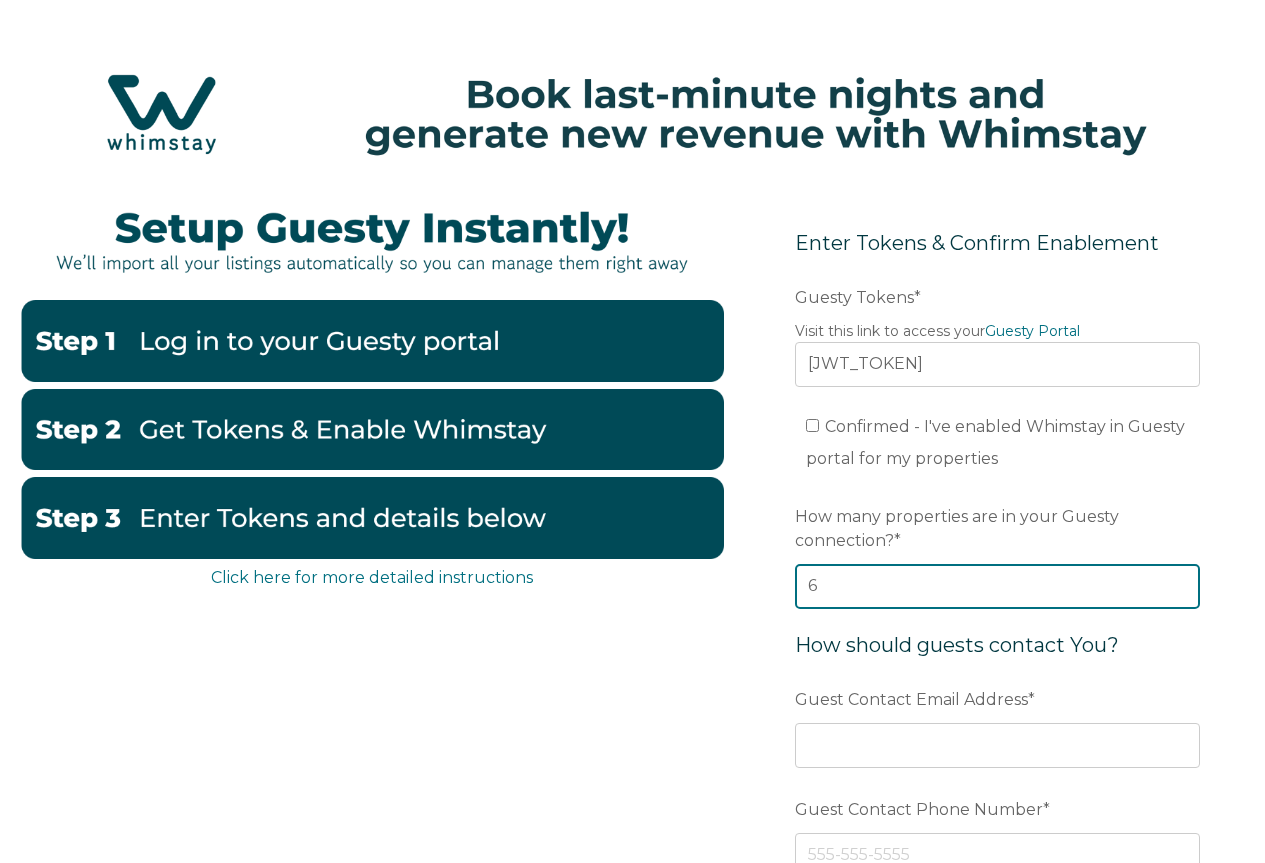 click on "6" at bounding box center (997, 586) 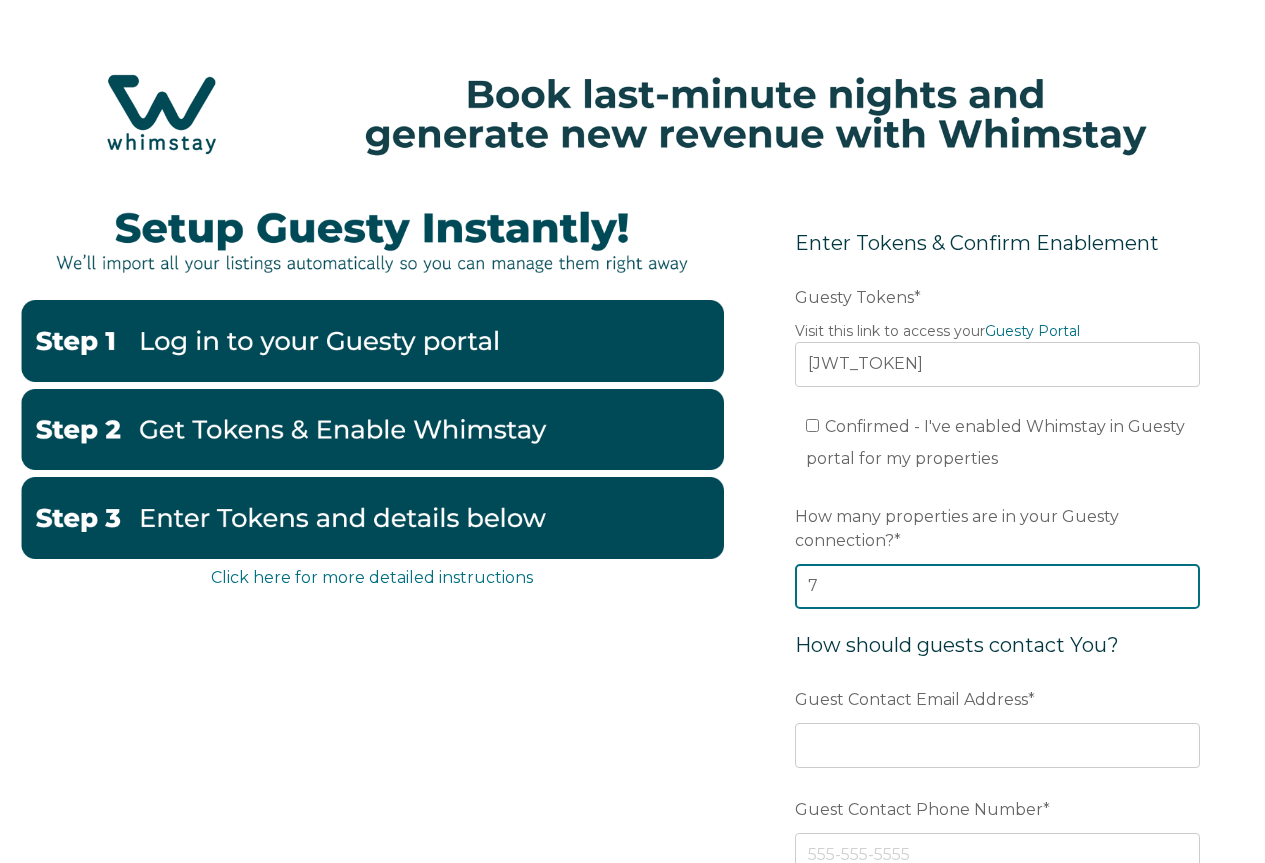 click on "7" at bounding box center (997, 586) 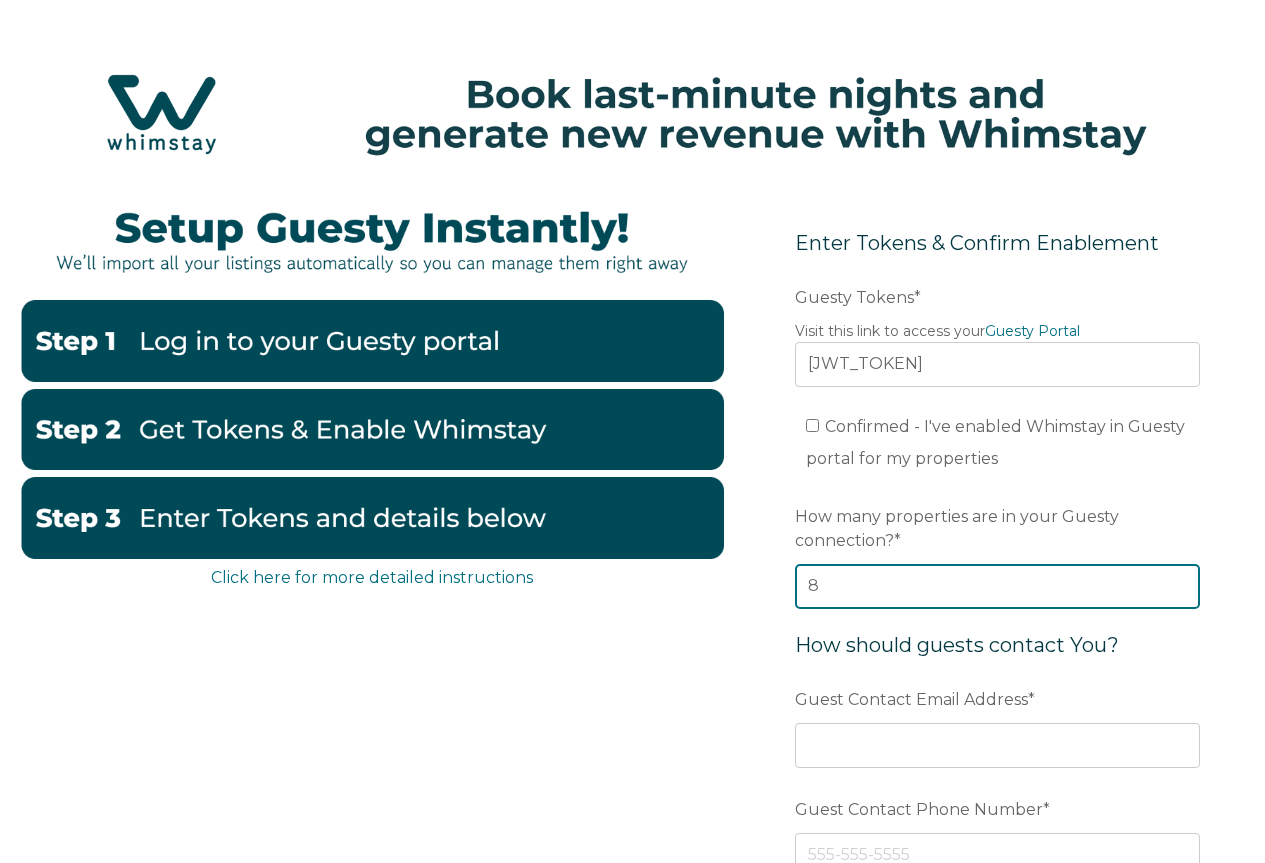 click on "8" at bounding box center (997, 586) 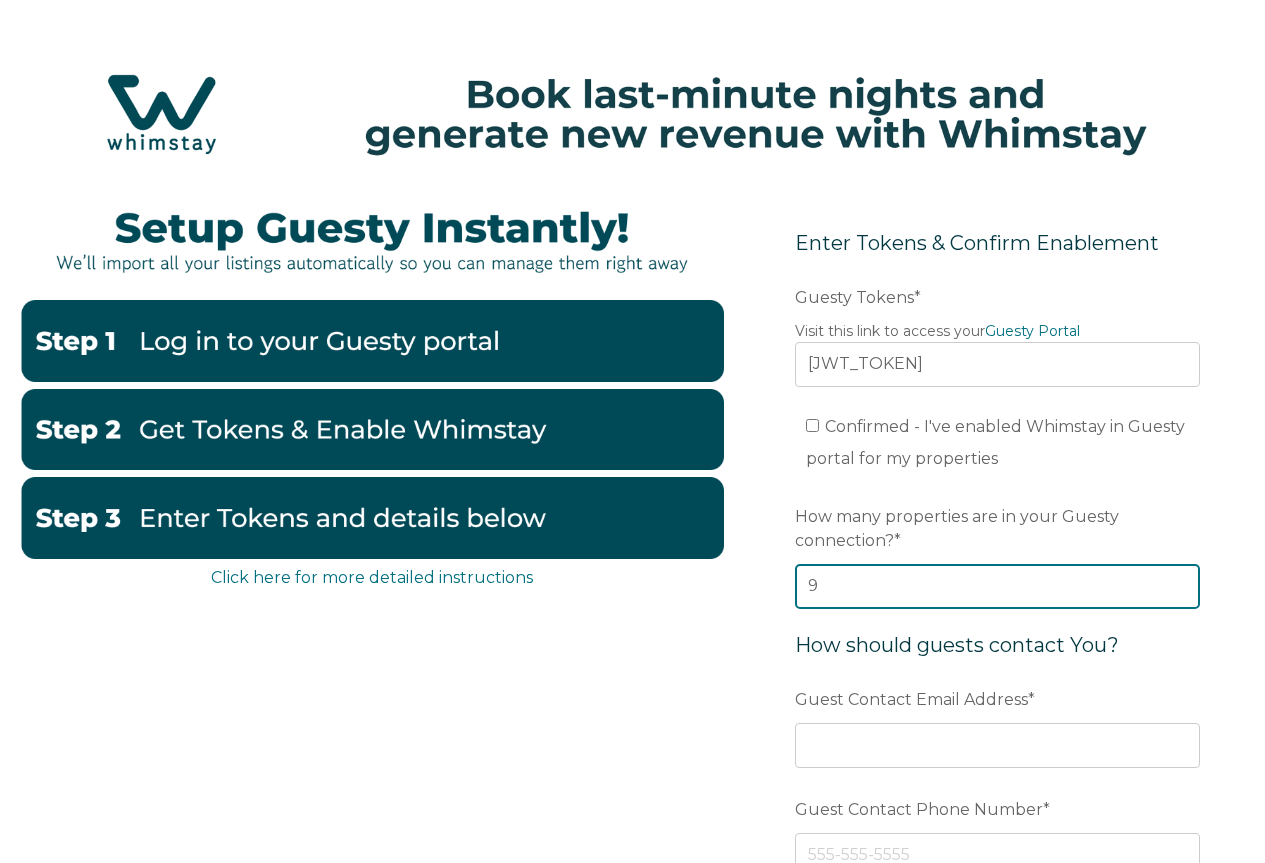 click on "9" at bounding box center [997, 586] 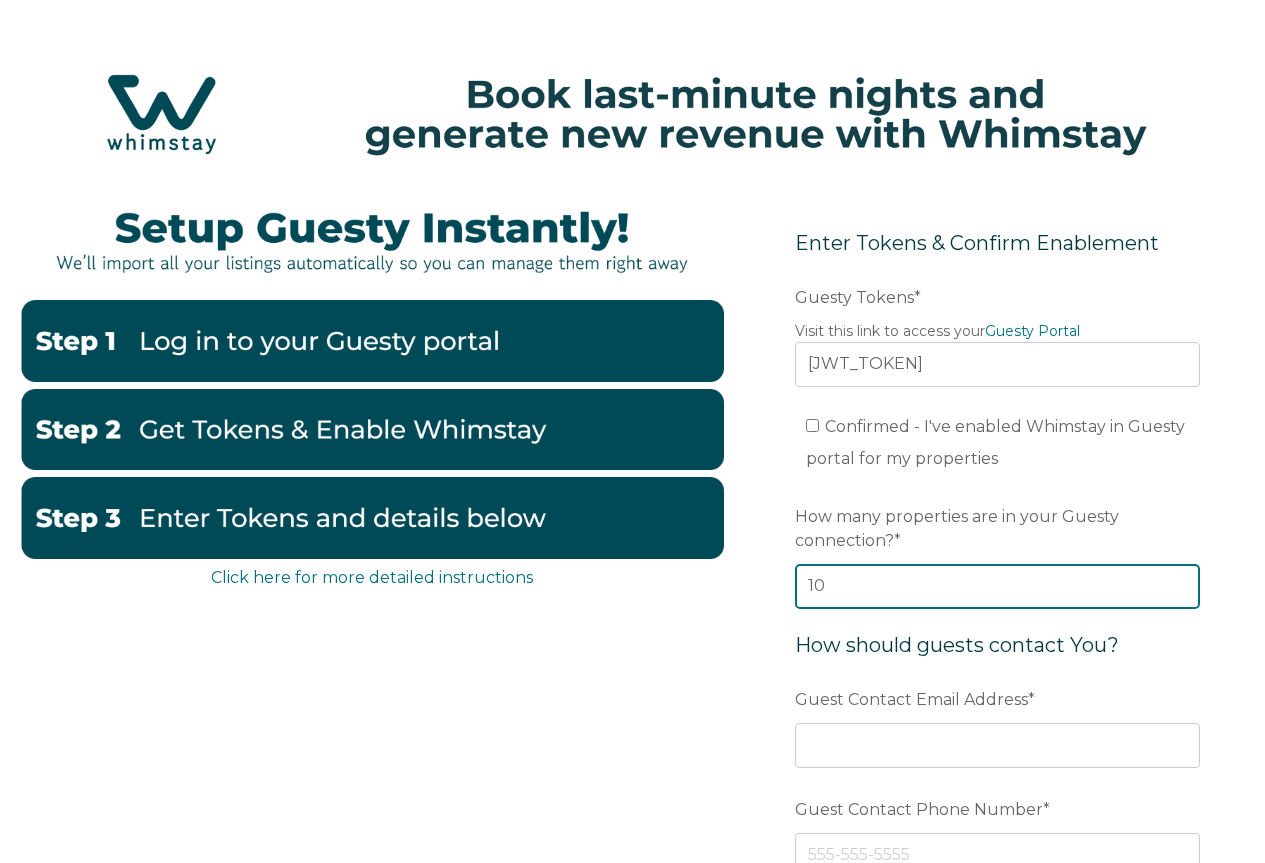 click on "10" at bounding box center [997, 586] 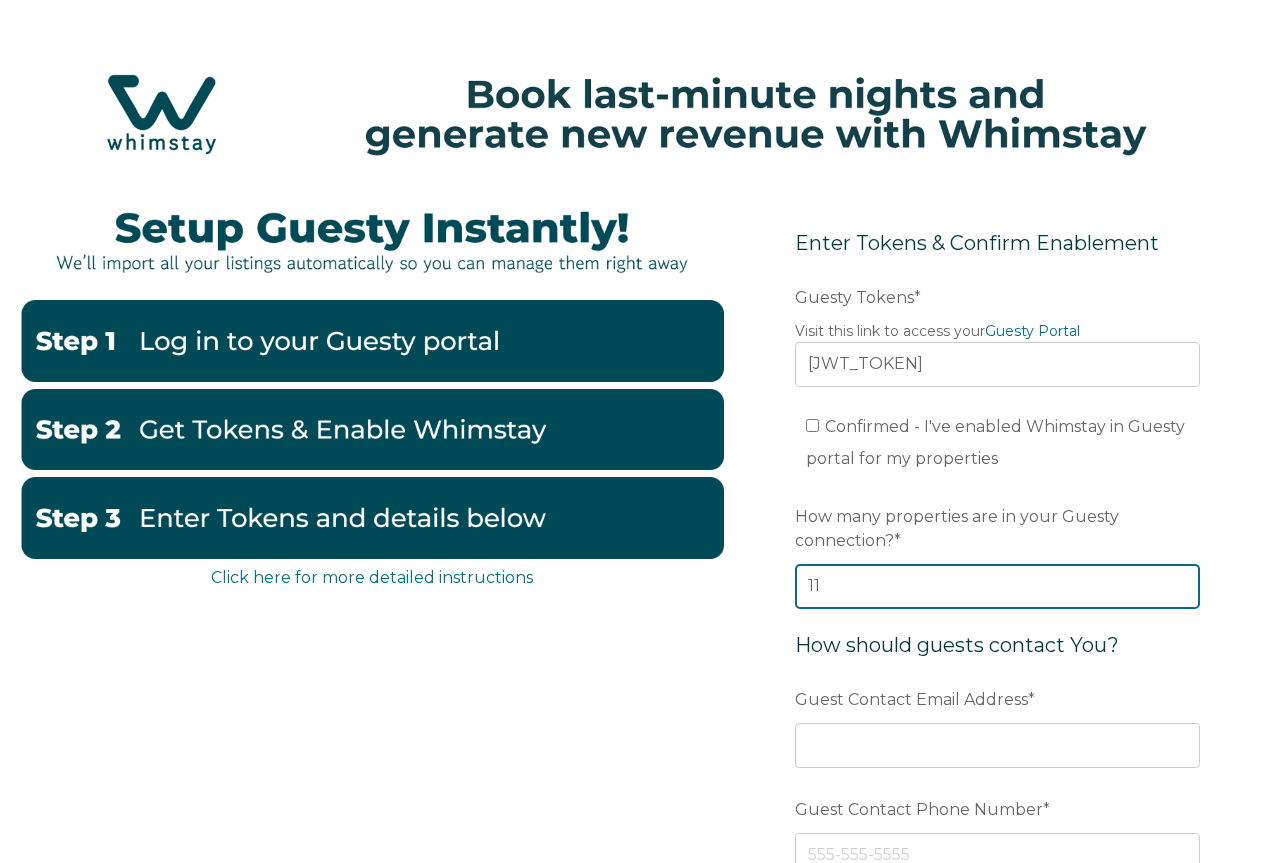 click on "11" at bounding box center [997, 586] 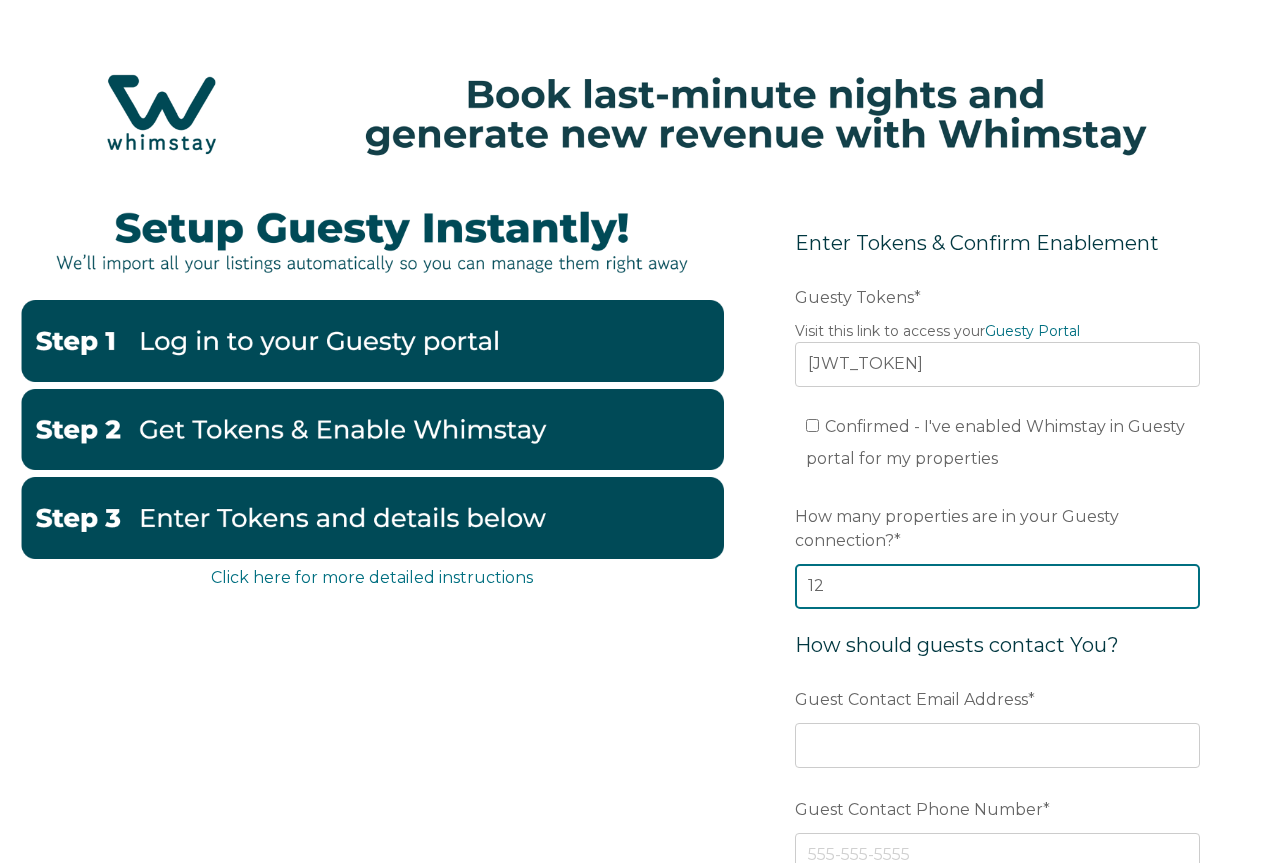 click on "12" at bounding box center [997, 586] 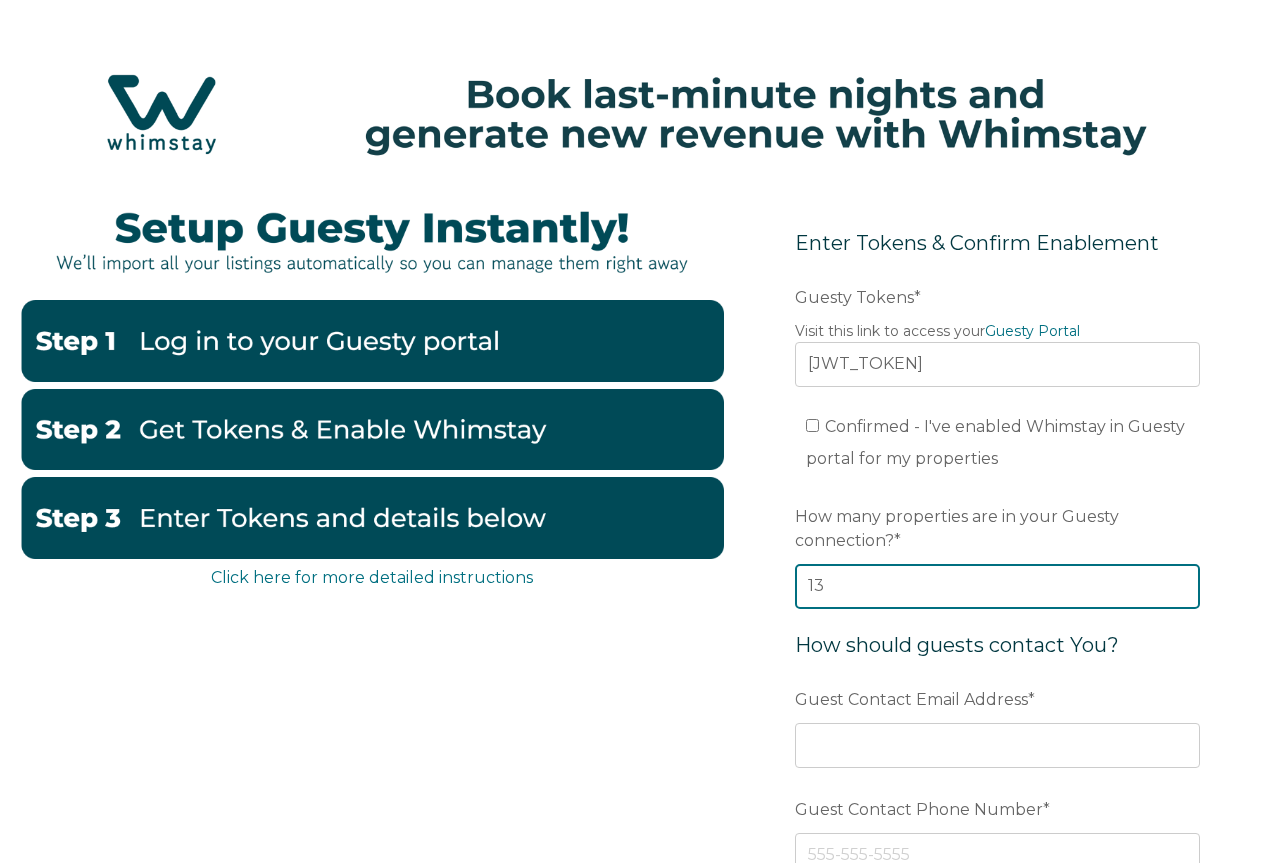 type on "13" 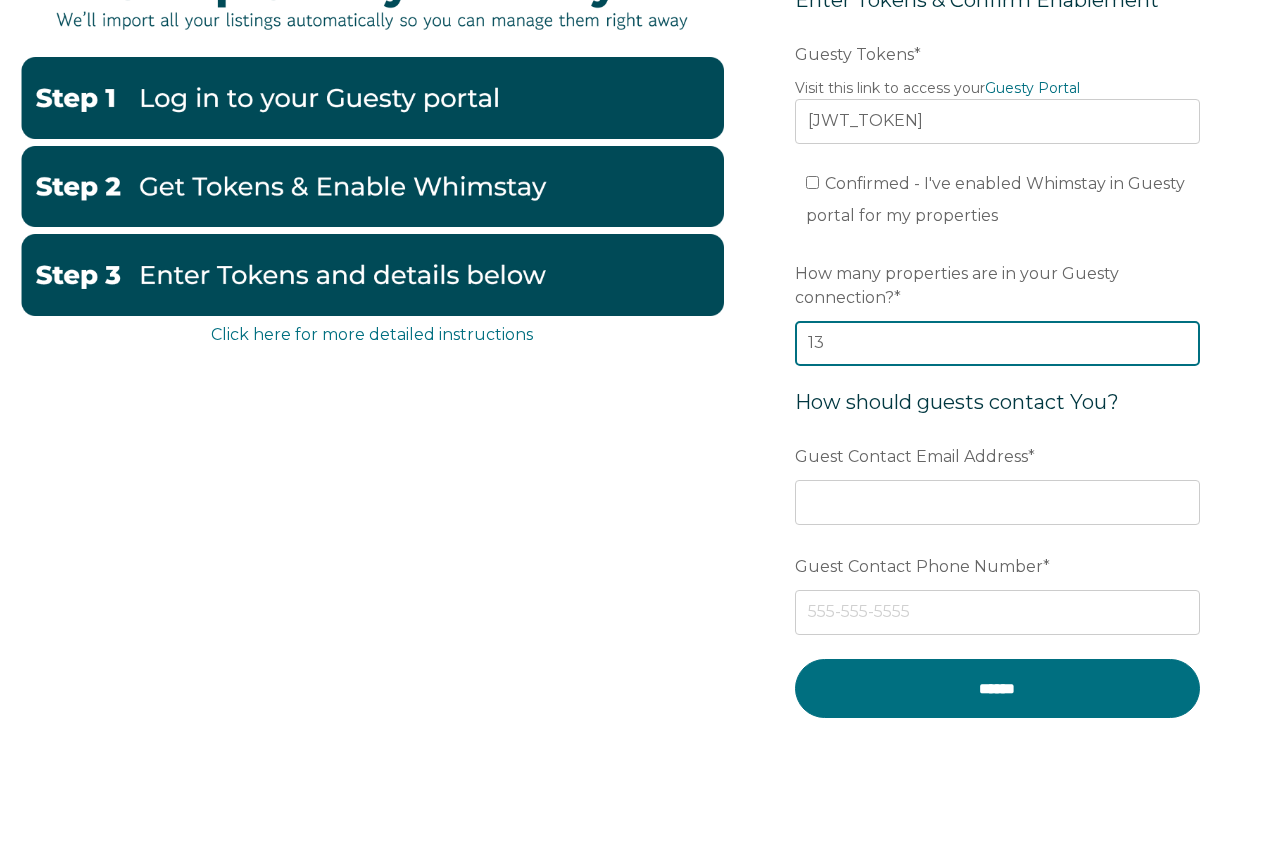 scroll, scrollTop: 245, scrollLeft: 0, axis: vertical 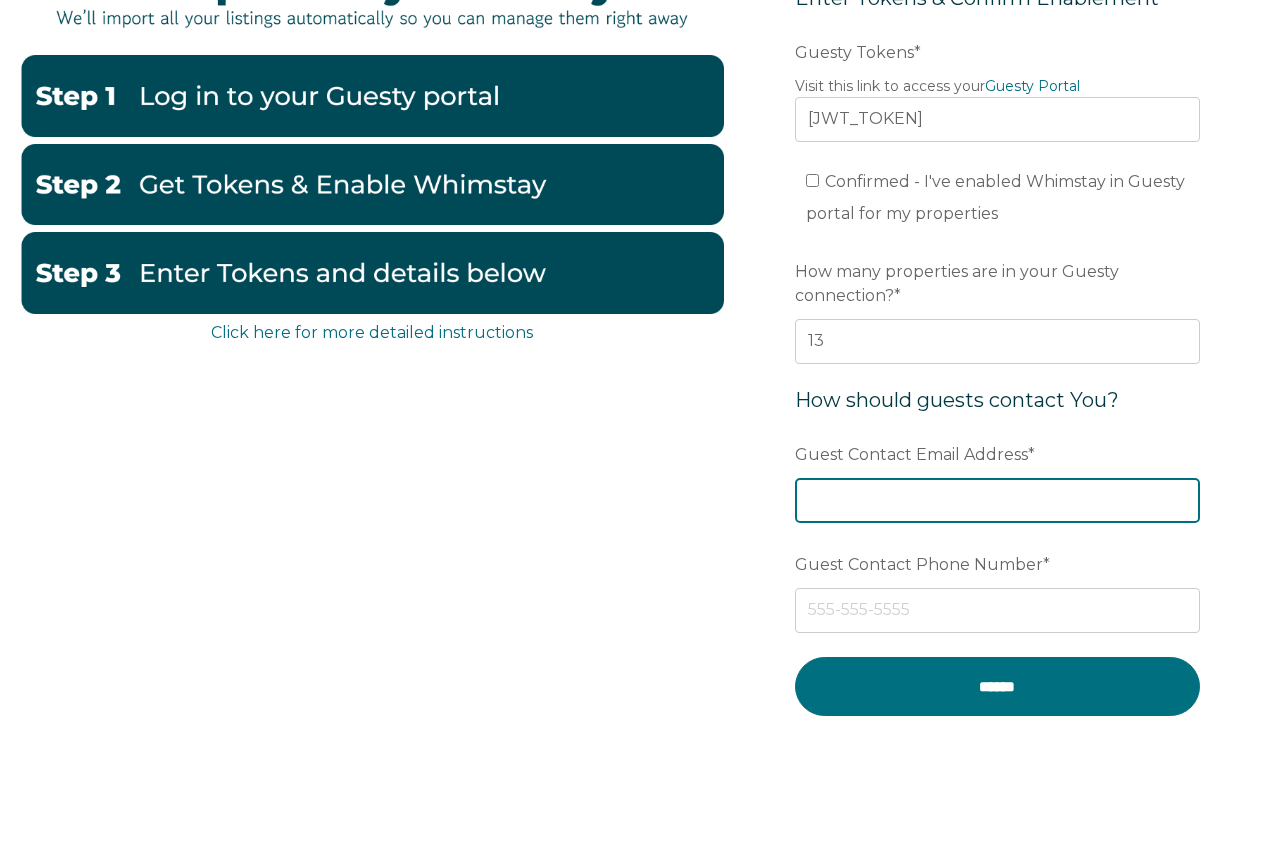 click on "Guest Contact Email Address *" at bounding box center (997, 500) 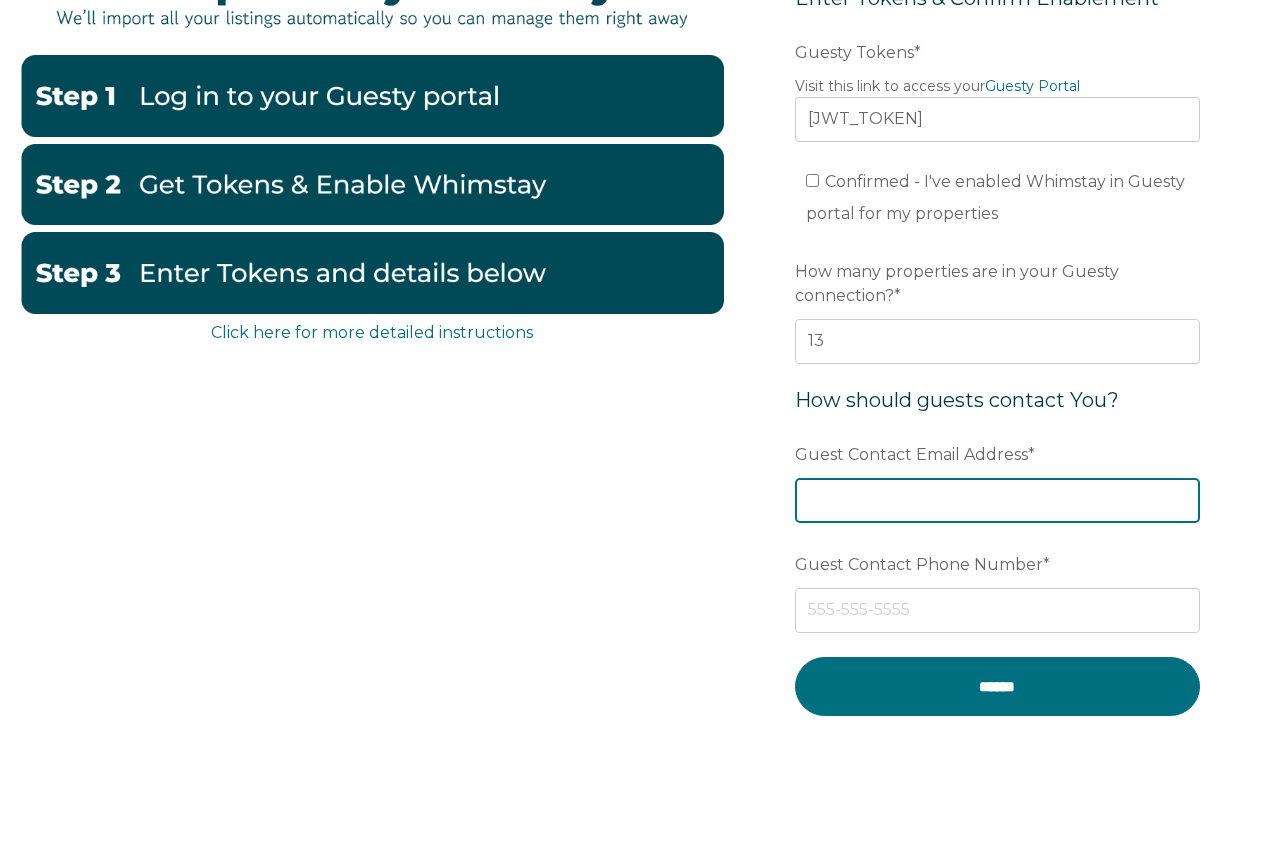 type on "operaciones@dibcollection.com" 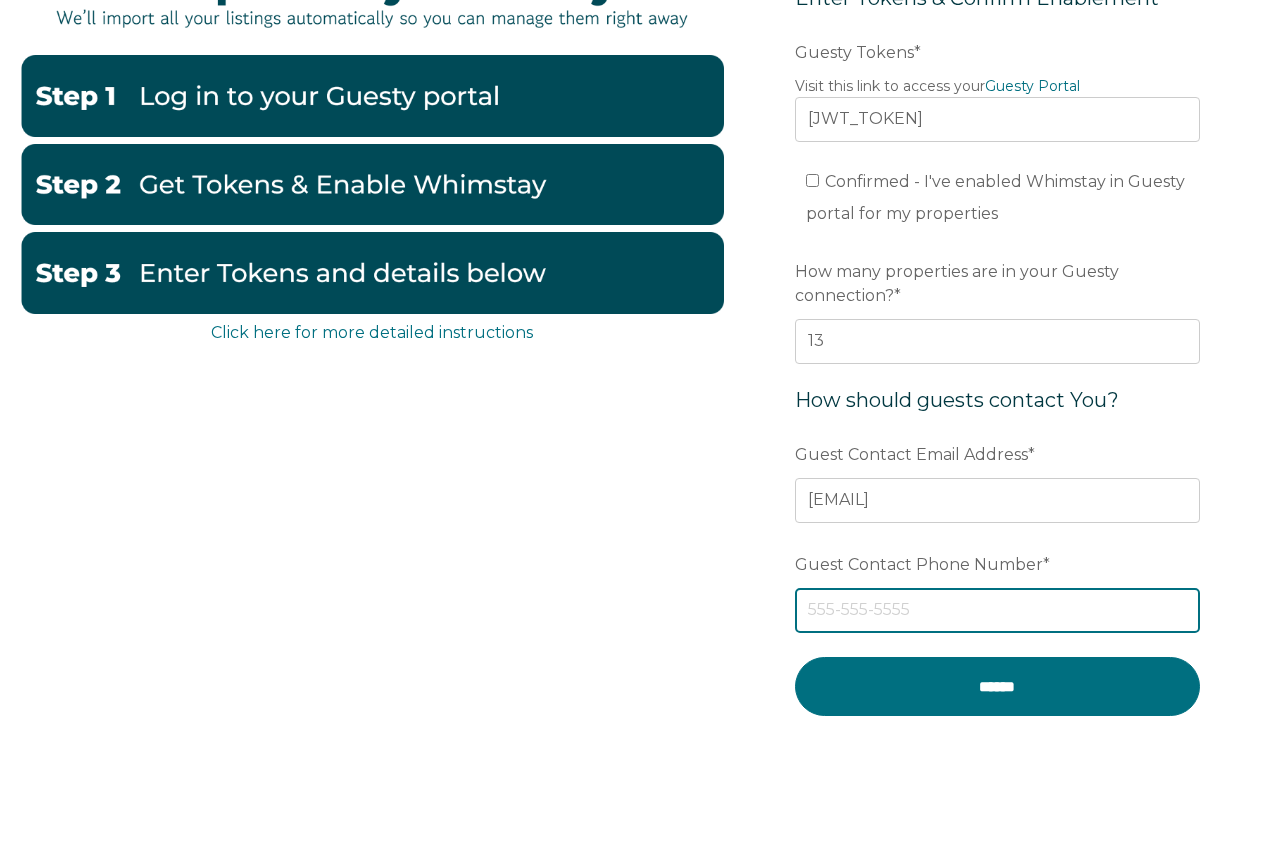 click on "Guest Contact Phone Number *" at bounding box center (997, 610) 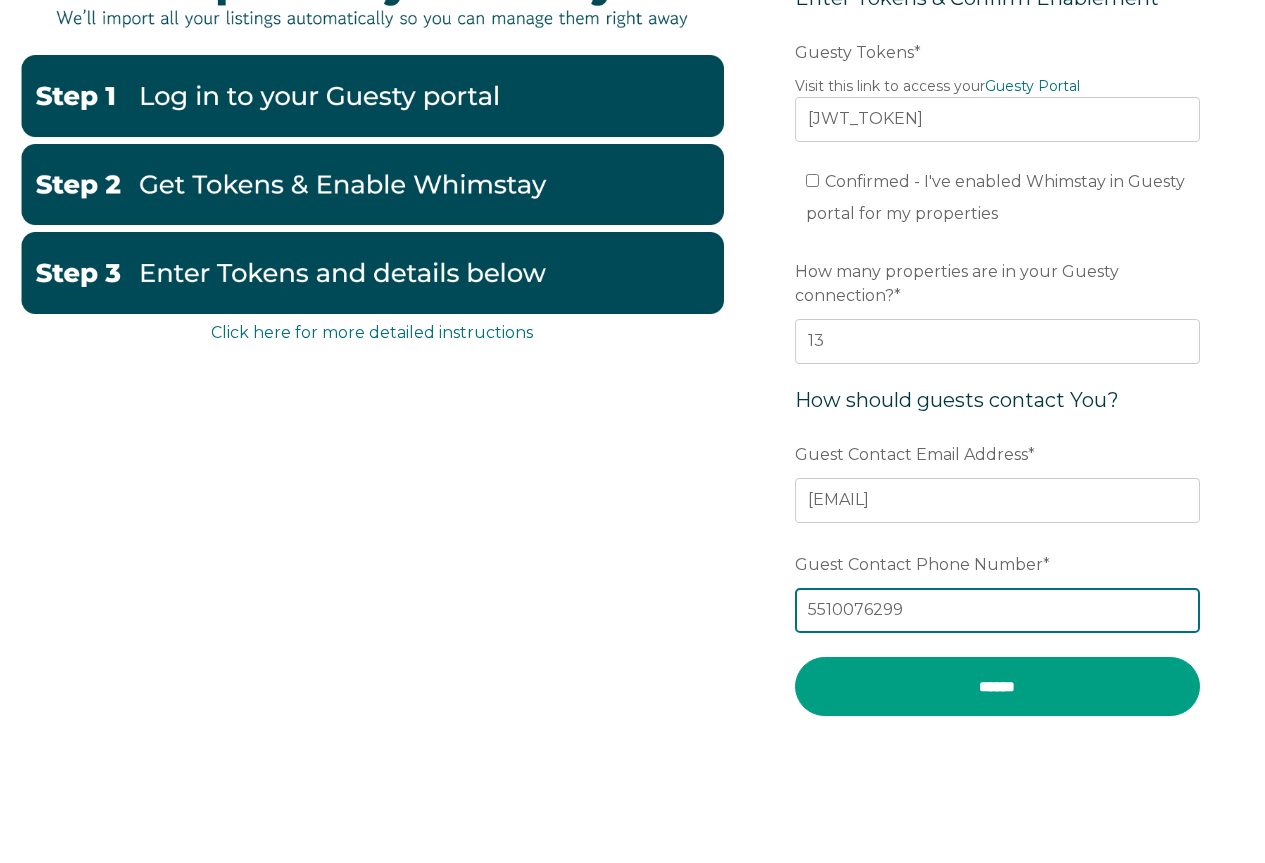 type on "5510076299" 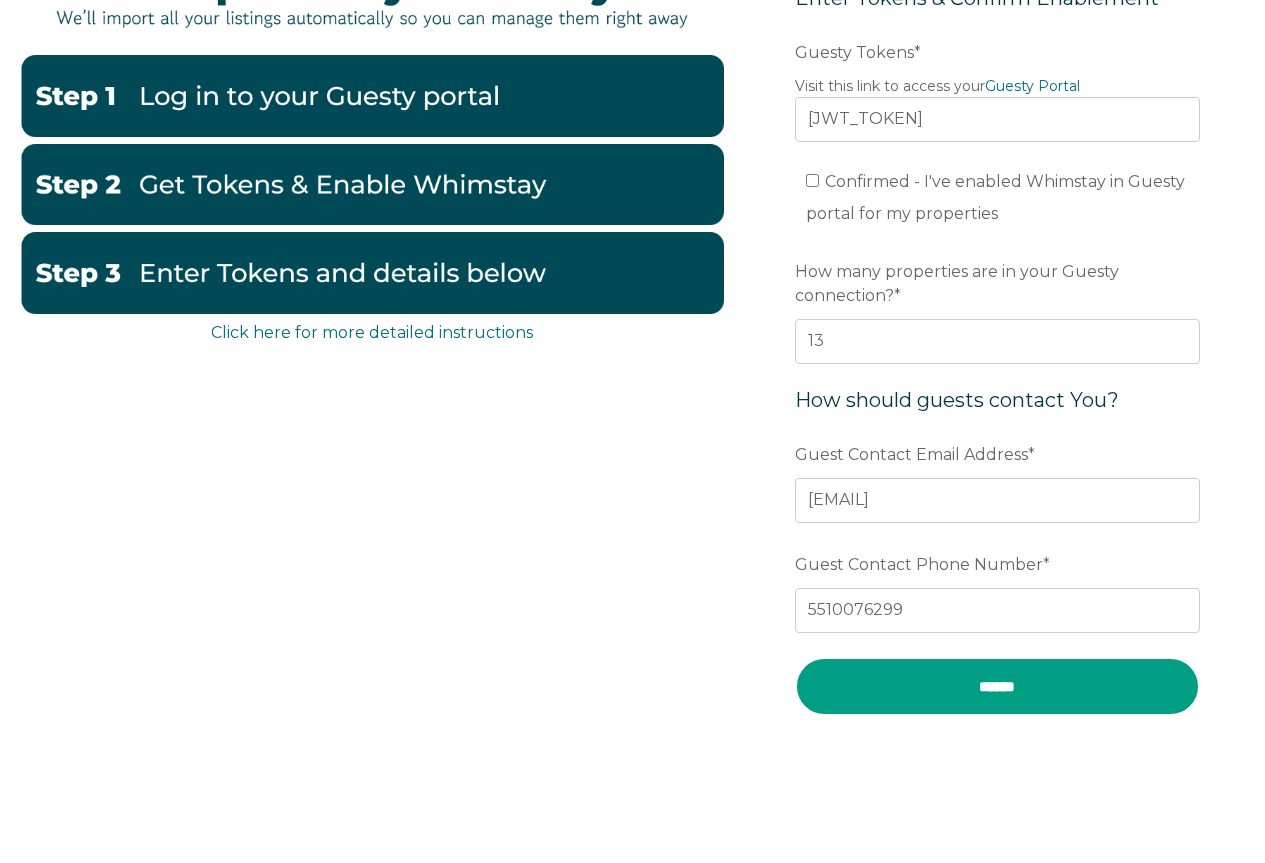 click on "******" at bounding box center (997, 686) 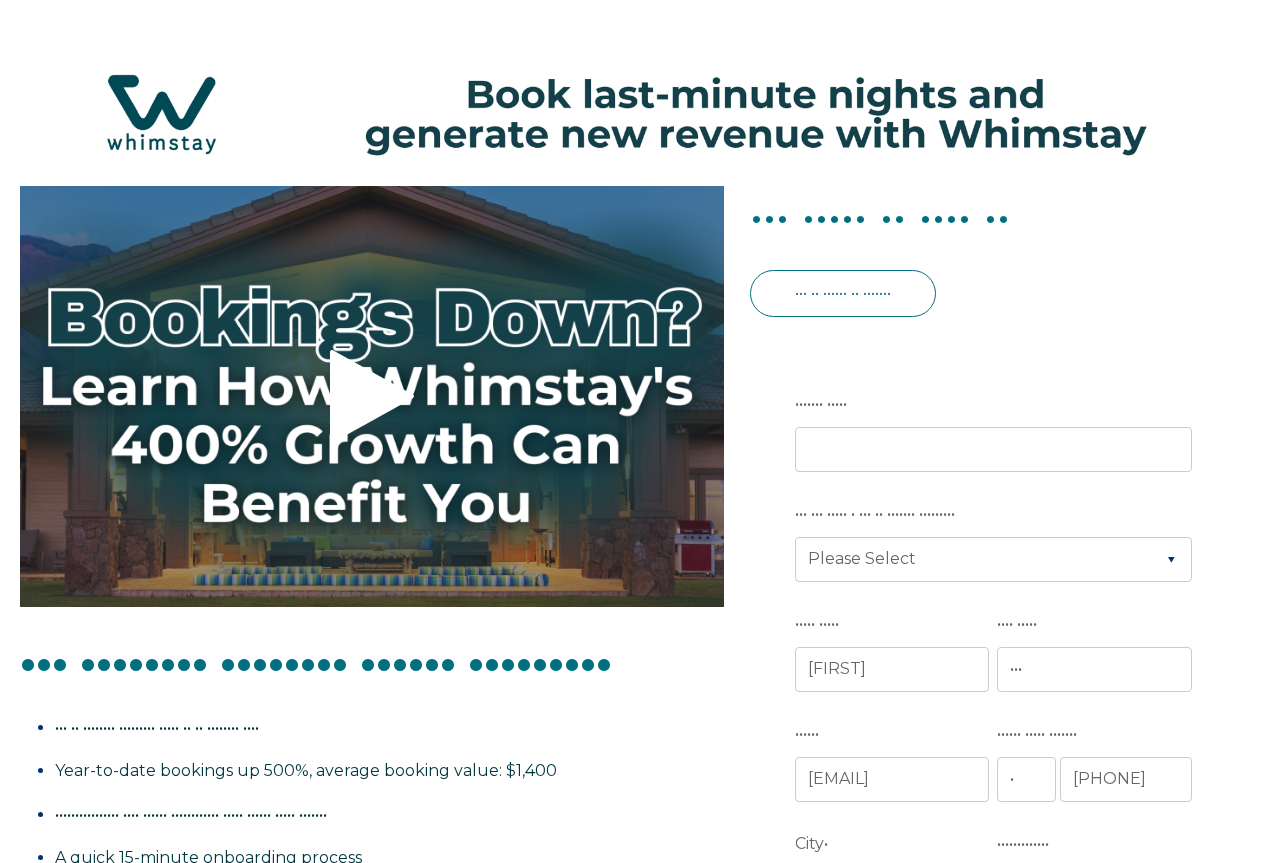 scroll, scrollTop: 0, scrollLeft: 0, axis: both 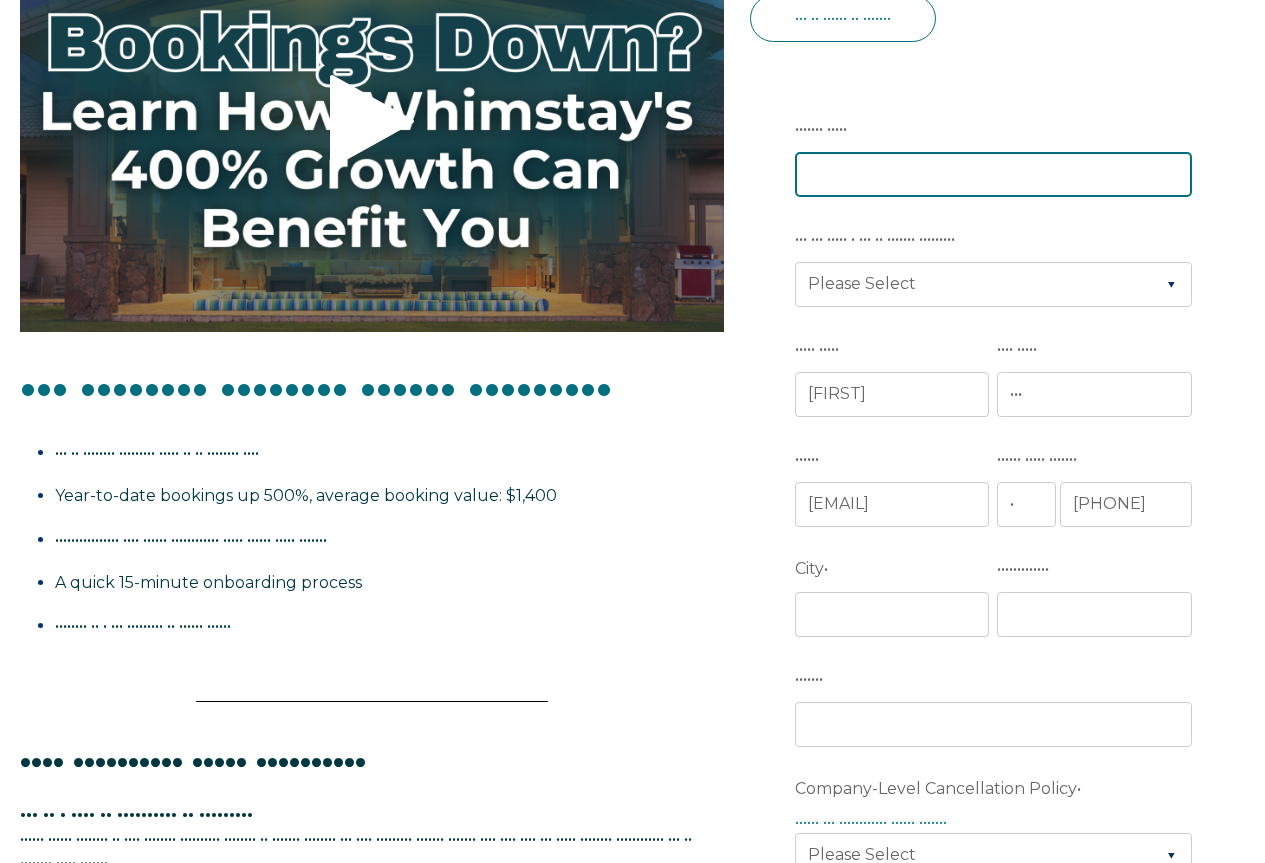 click on "••••••• •••• •" at bounding box center [993, 174] 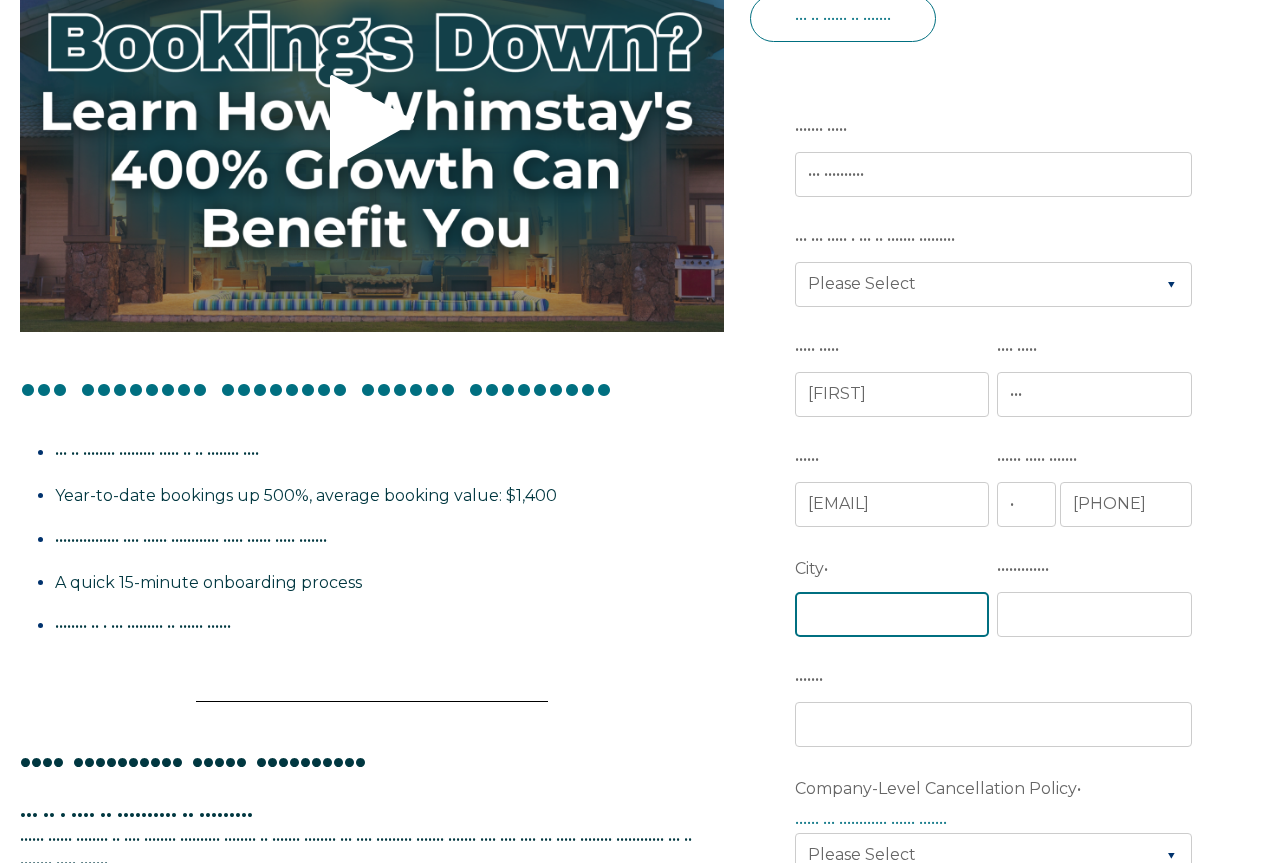 type on "•••••• ••••• ••••••• •••••• ••• •••• •••••• ••••••" 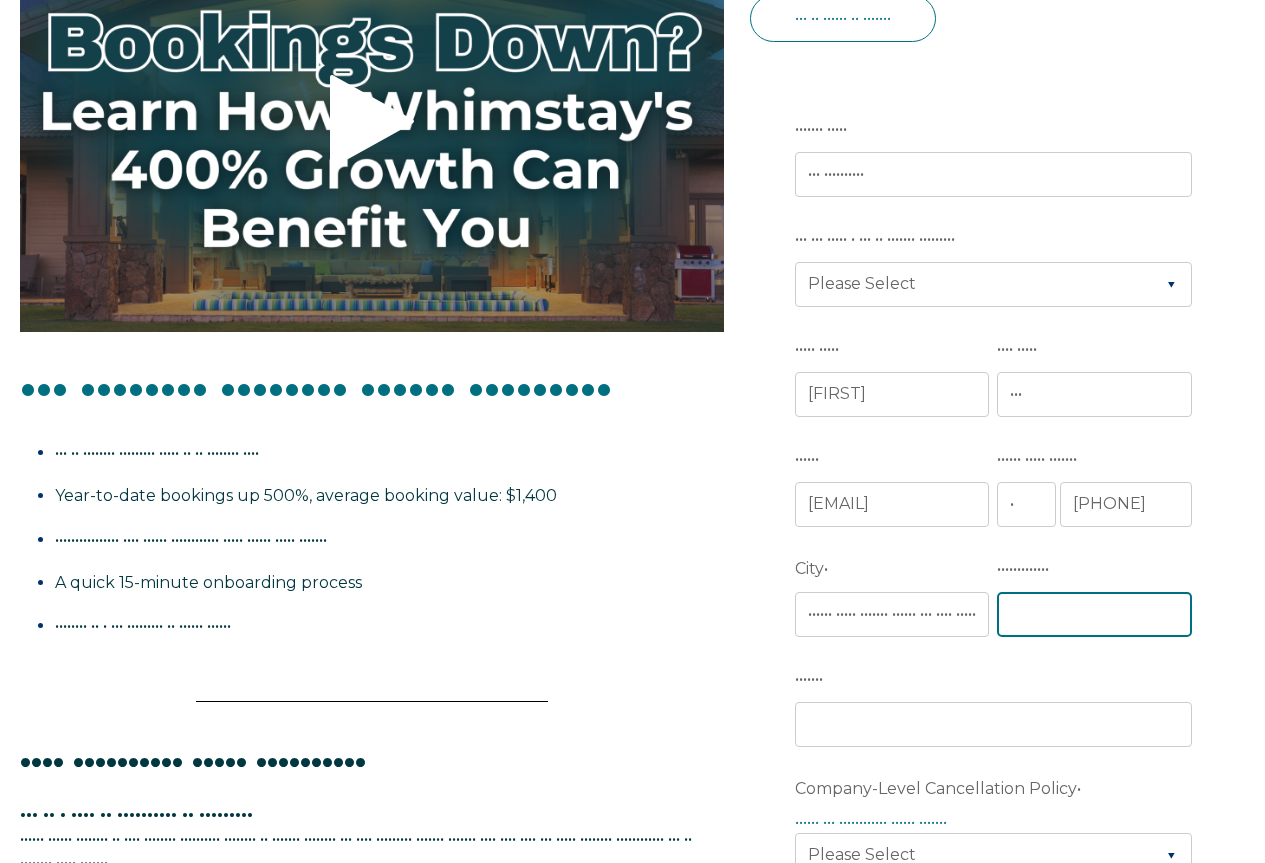 type on "•••••• •••••" 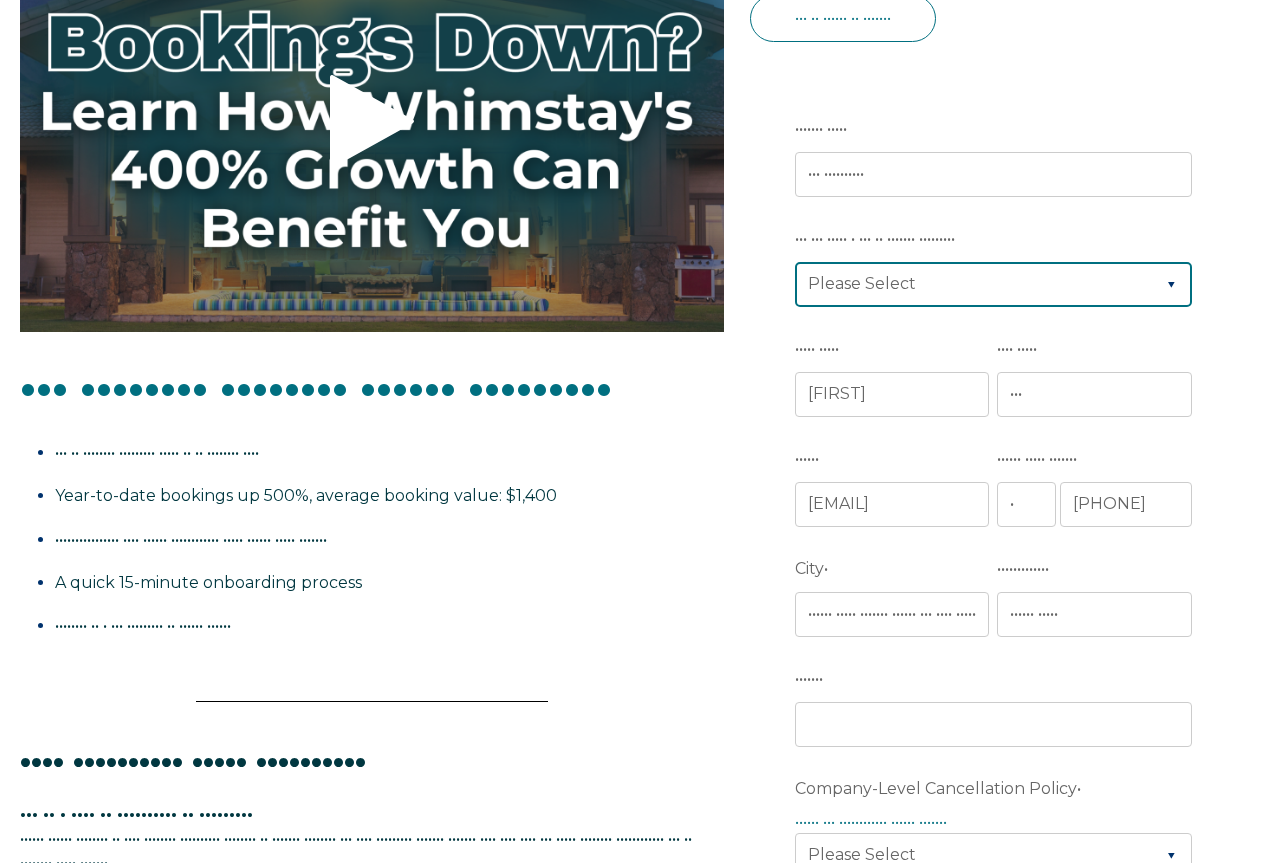 click on "•••••• •••••• •••••• •••••••• •••••••••• ••••• •••••••••• •••••• ••••••• •••••• •••••••• ••••••••• ••••••• ••••••• ••••••••••••••• •••••••• ••• •• •• ••• •••••• ••••••• •••••••••••• ••••••• •••••••••• •••••" at bounding box center (993, 284) 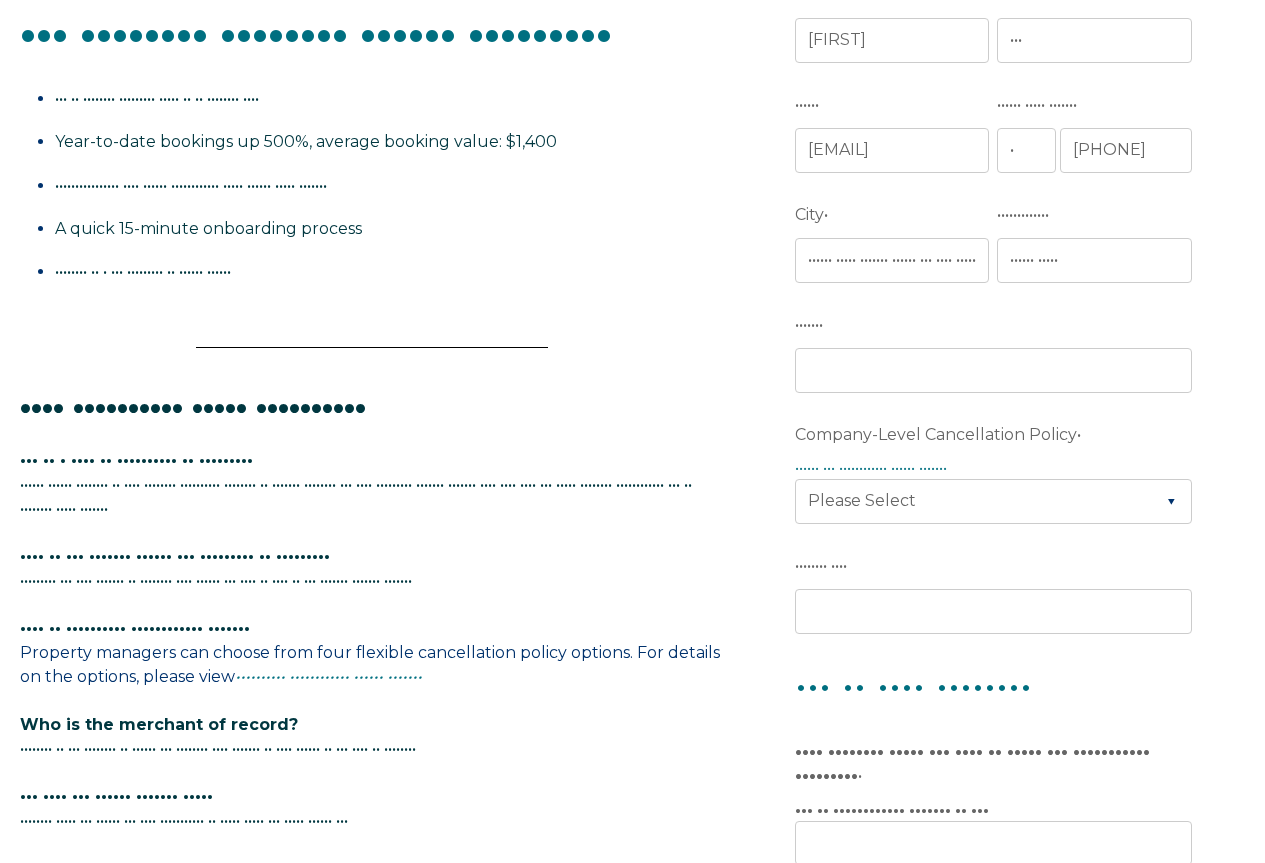 scroll, scrollTop: 637, scrollLeft: 0, axis: vertical 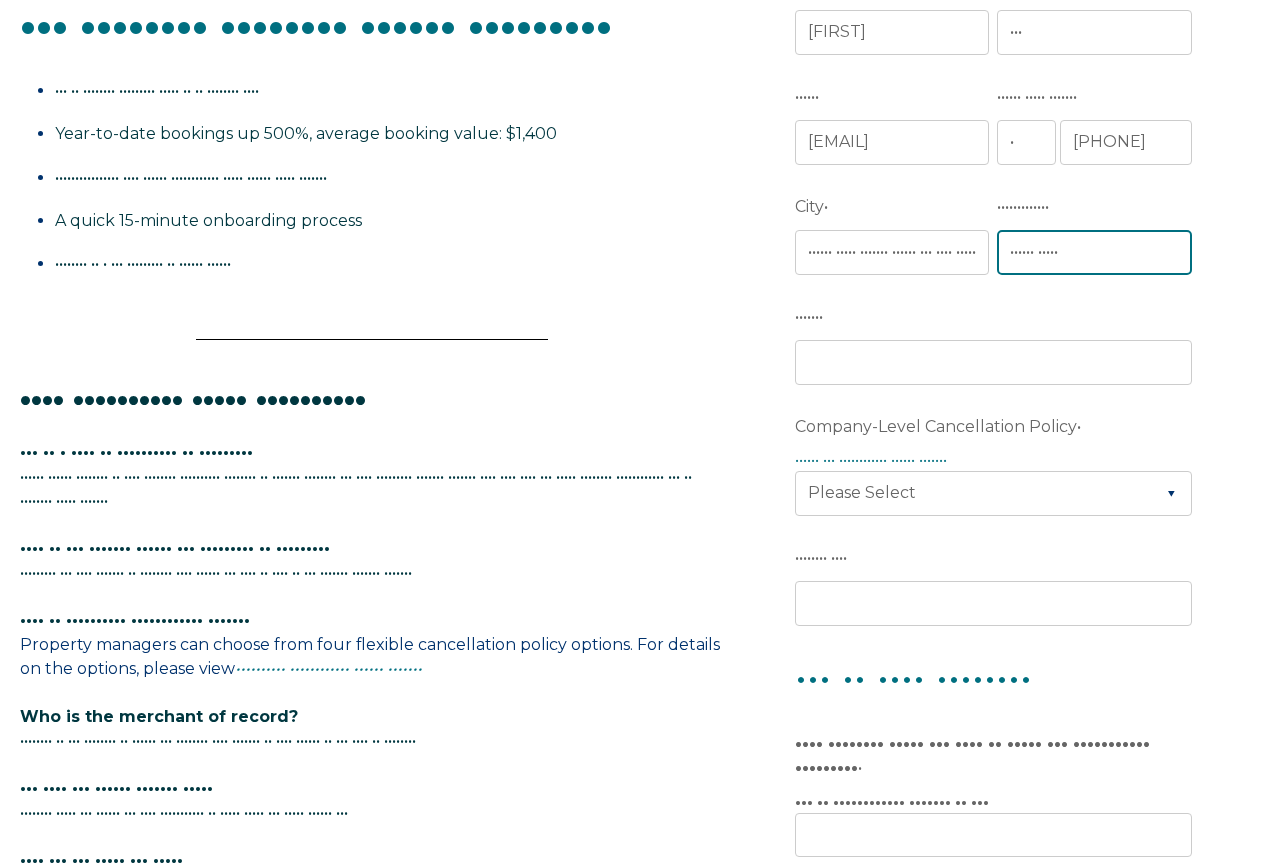 click on "•••••• •••••" at bounding box center (1094, 252) 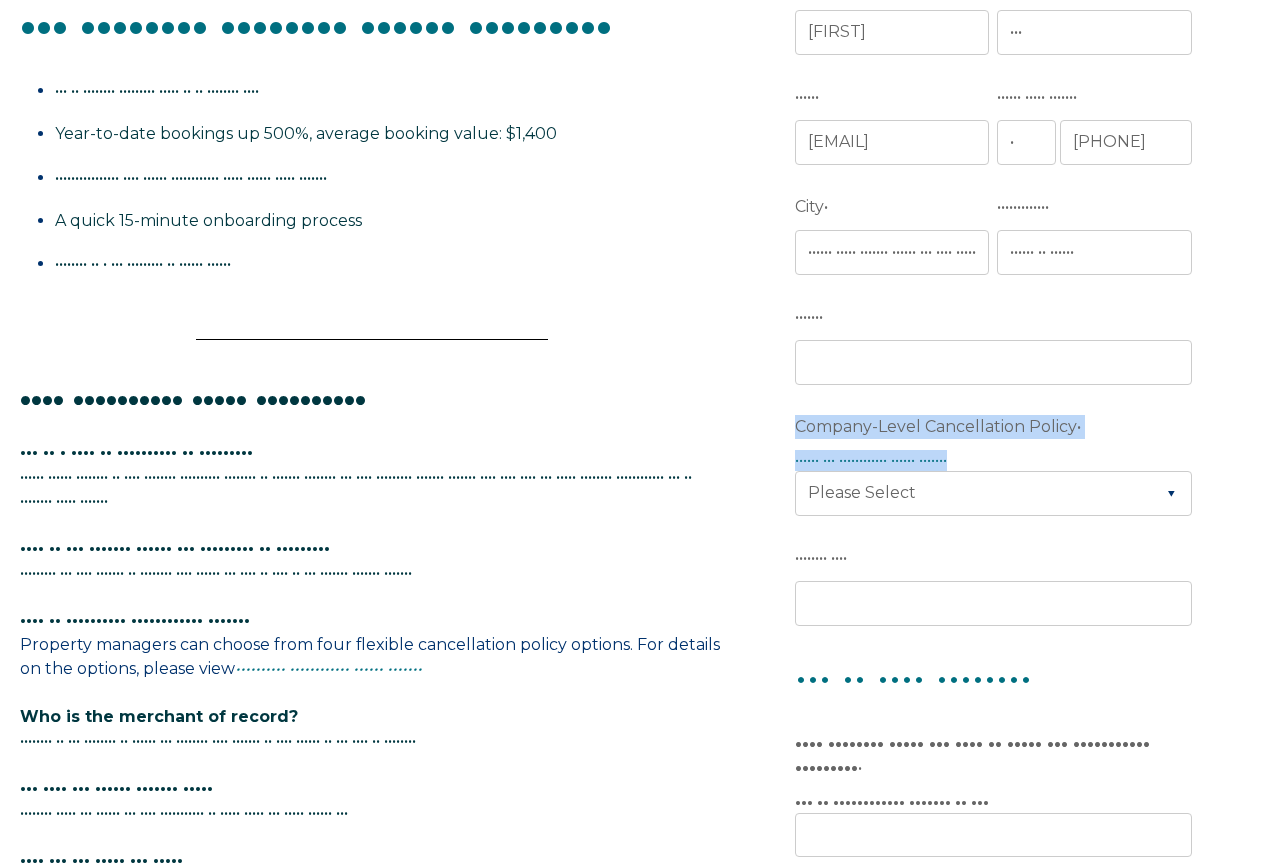 drag, startPoint x: 1264, startPoint y: 463, endPoint x: 1263, endPoint y: 518, distance: 55.00909 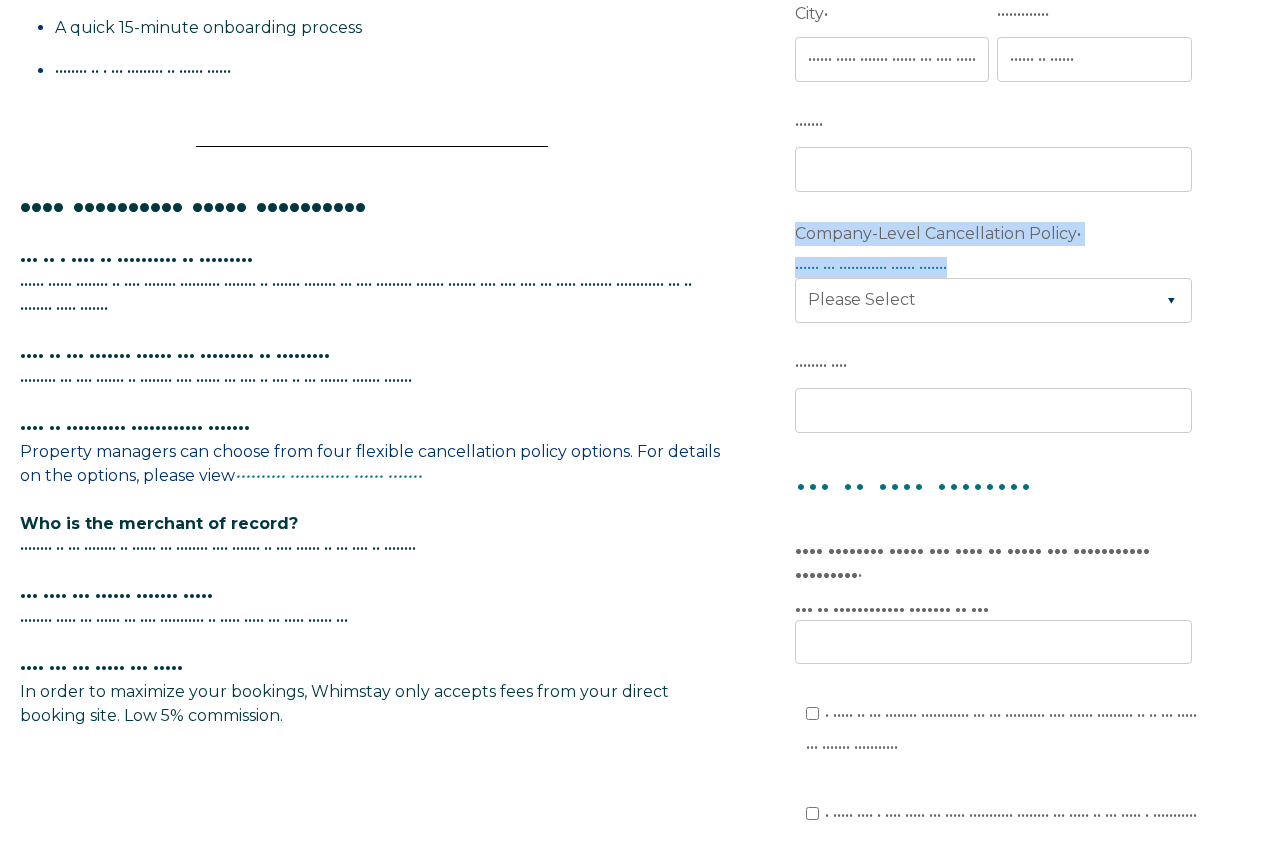 scroll, scrollTop: 835, scrollLeft: 0, axis: vertical 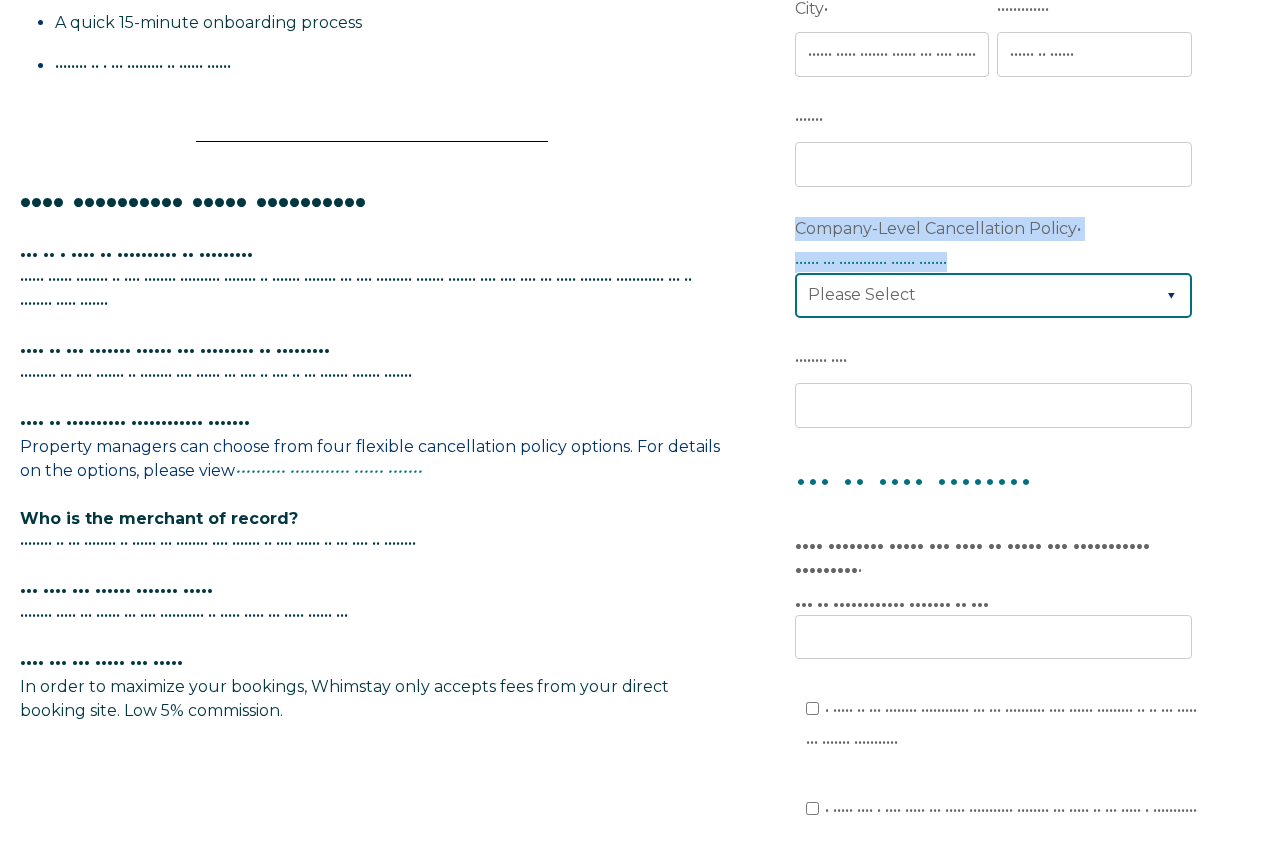 click on "•••••• •••••• ••••••• •••••••• ••••••••• •••••••• ••••••" at bounding box center [993, 295] 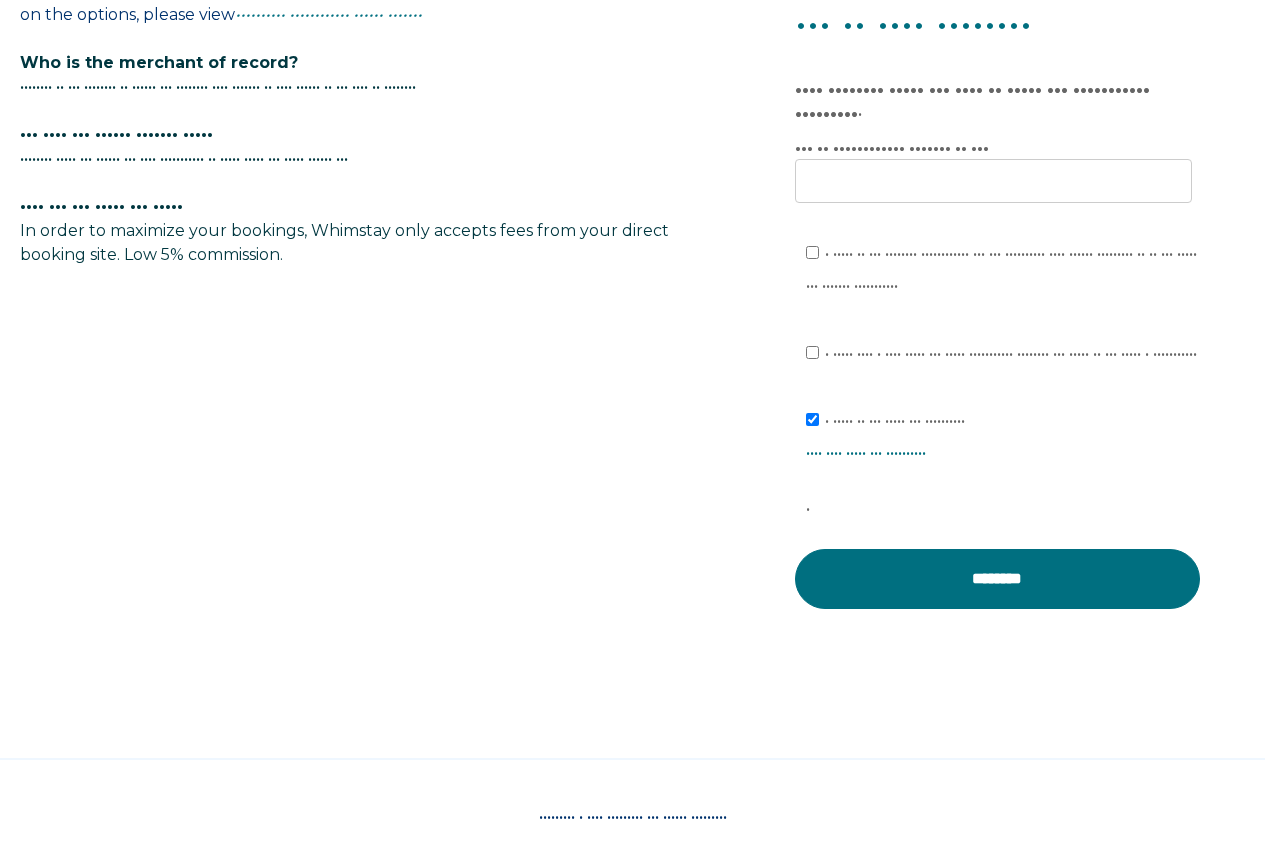 scroll, scrollTop: 1286, scrollLeft: 0, axis: vertical 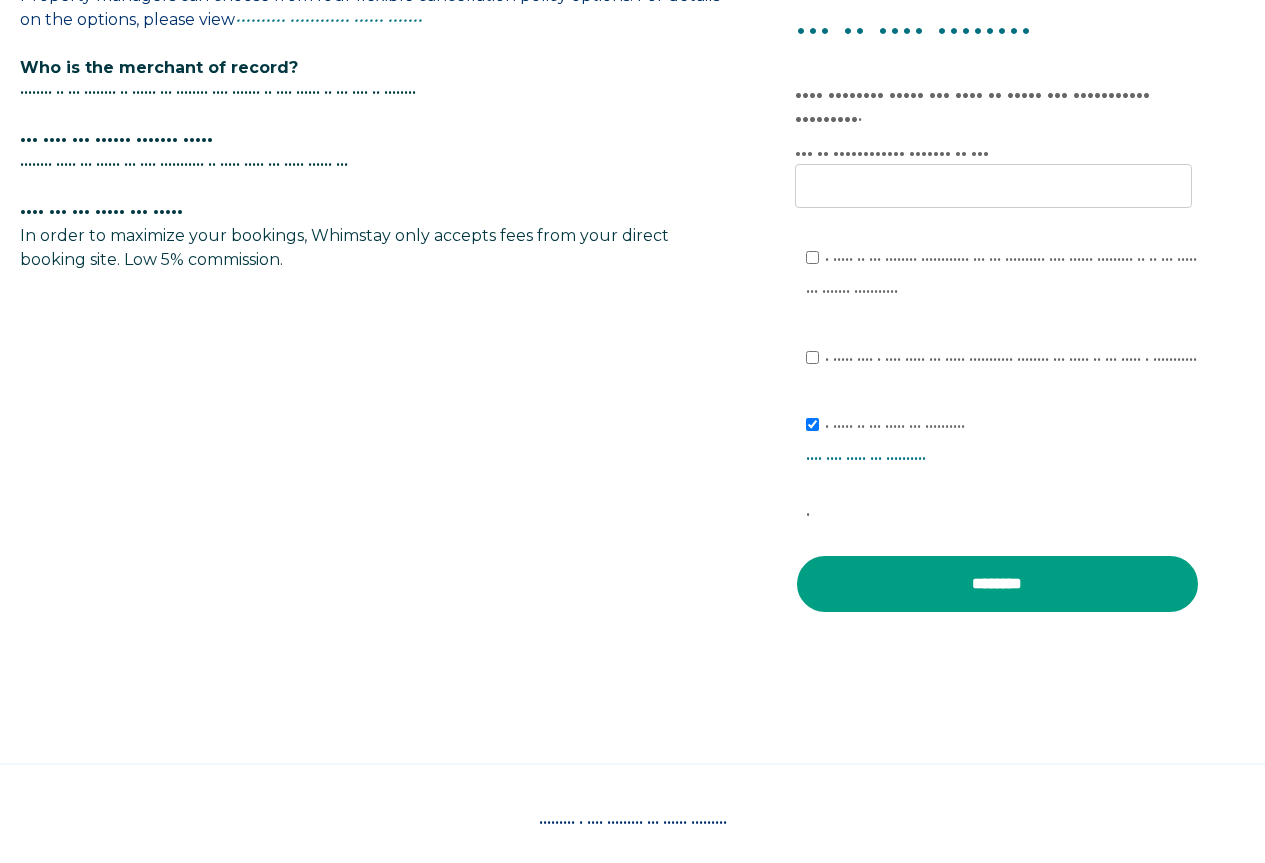 click on "••••••••" at bounding box center [997, 584] 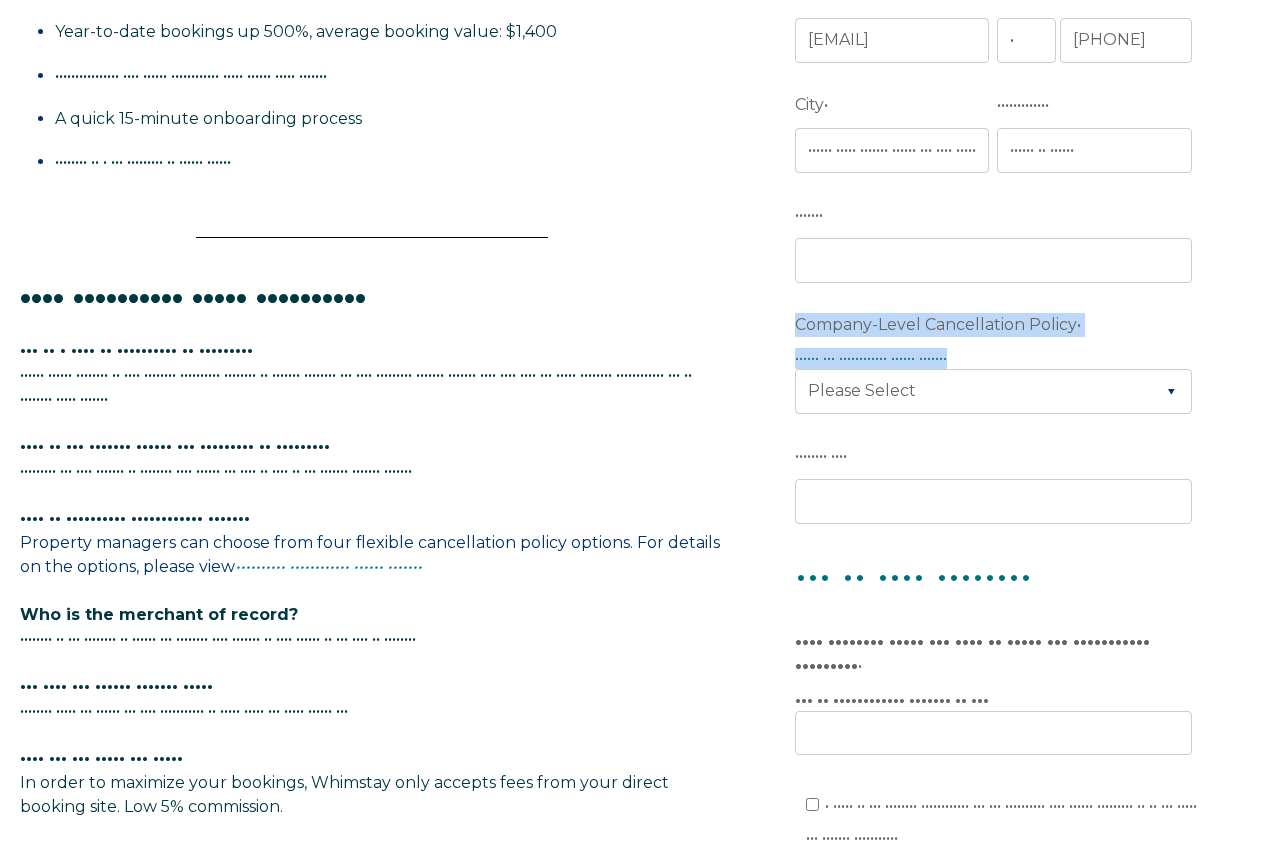 scroll, scrollTop: 725, scrollLeft: 0, axis: vertical 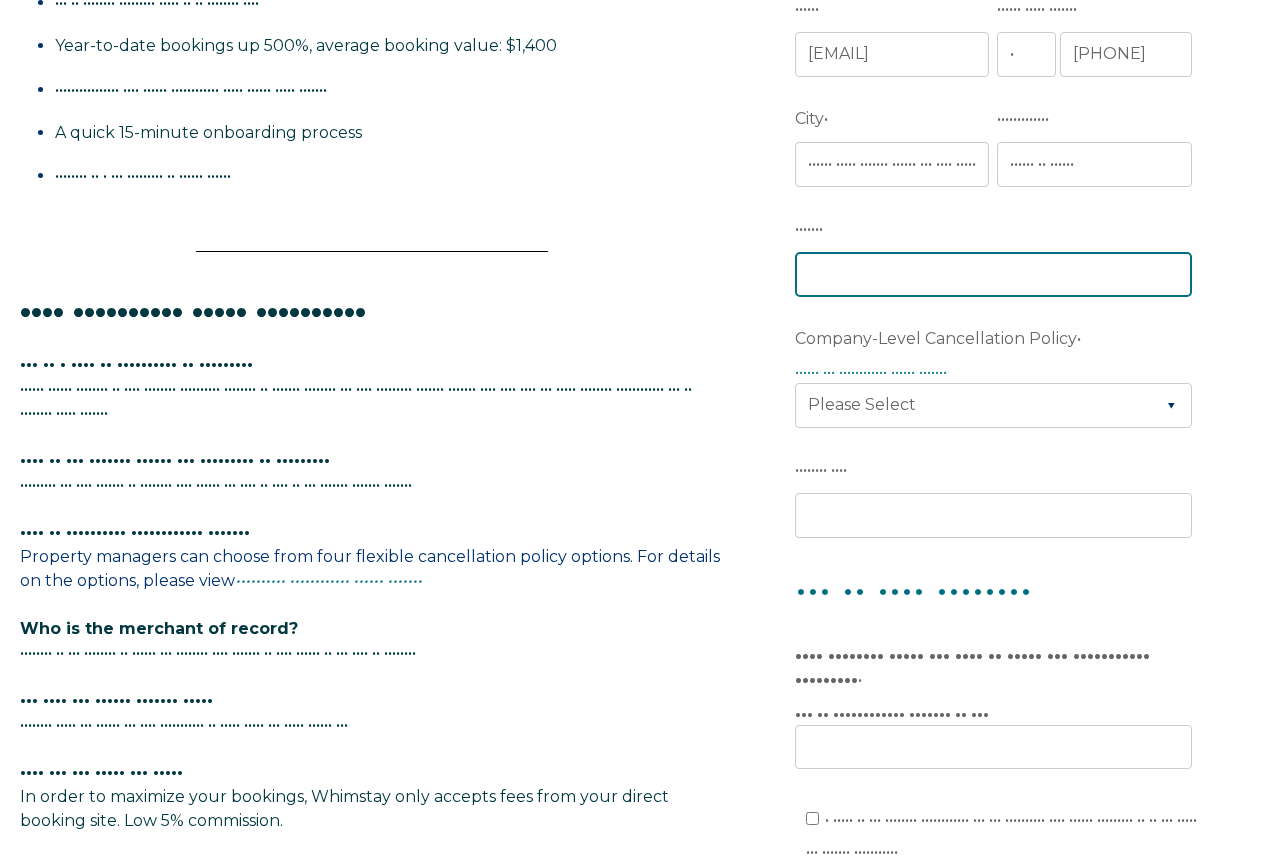 click on "•••••••" at bounding box center [993, 274] 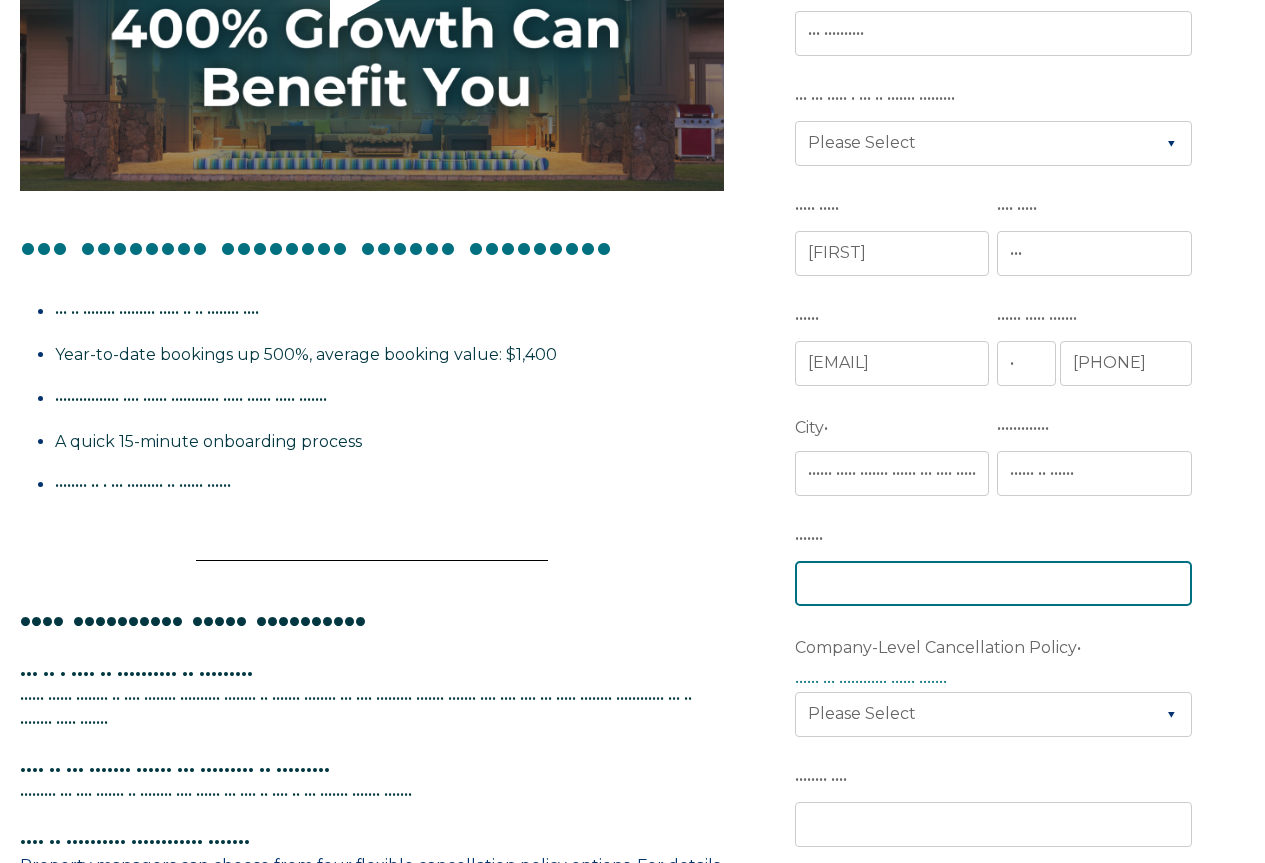 scroll, scrollTop: 413, scrollLeft: 0, axis: vertical 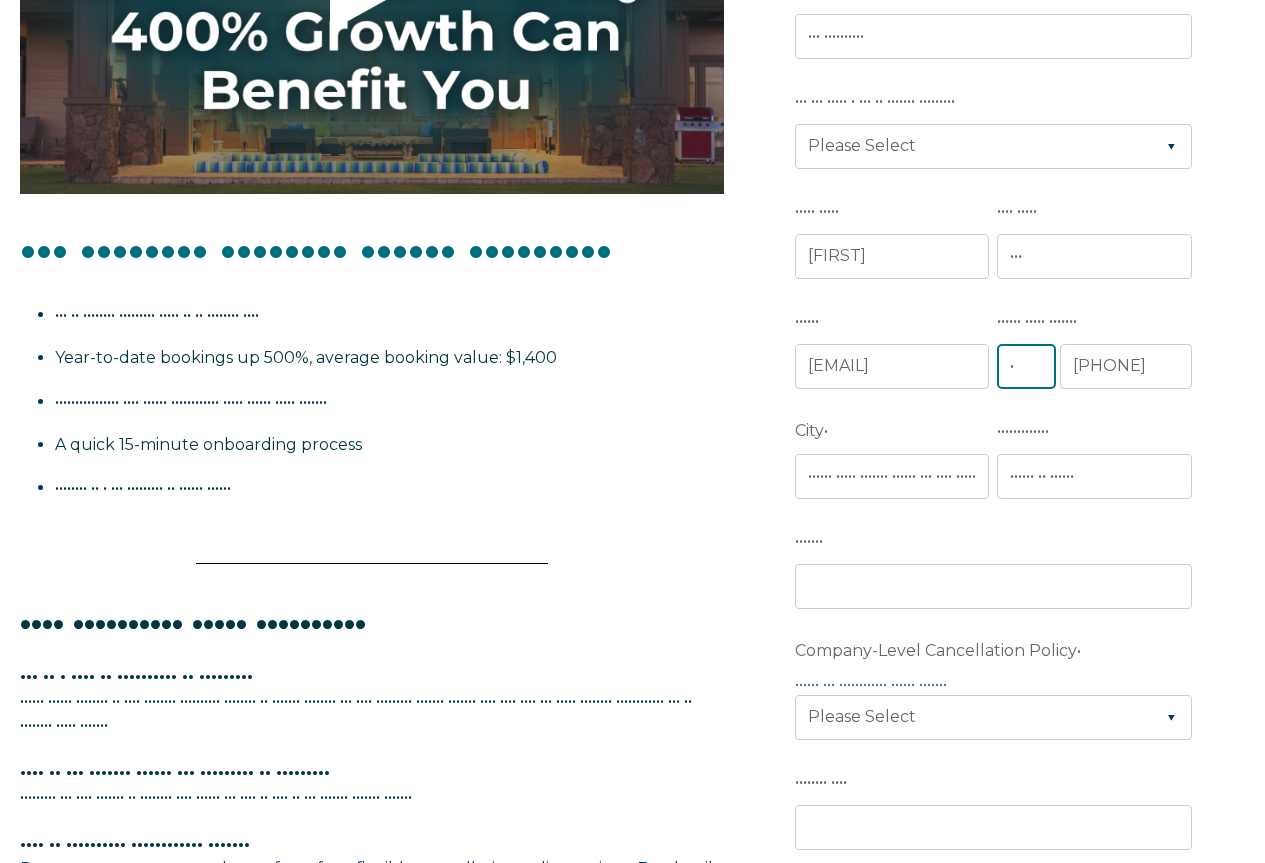 drag, startPoint x: 1039, startPoint y: 426, endPoint x: 1056, endPoint y: 426, distance: 17 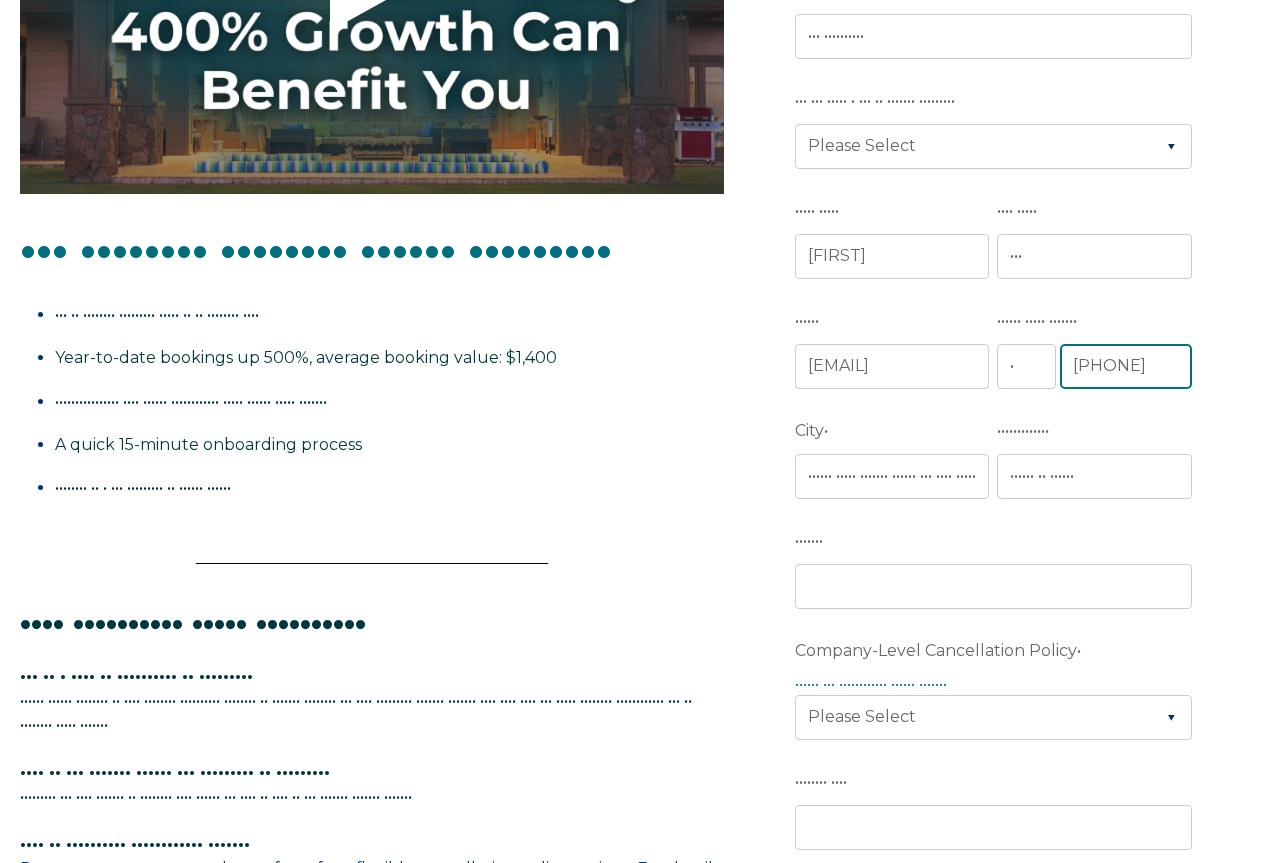click on "[PHONE]" at bounding box center (1126, 366) 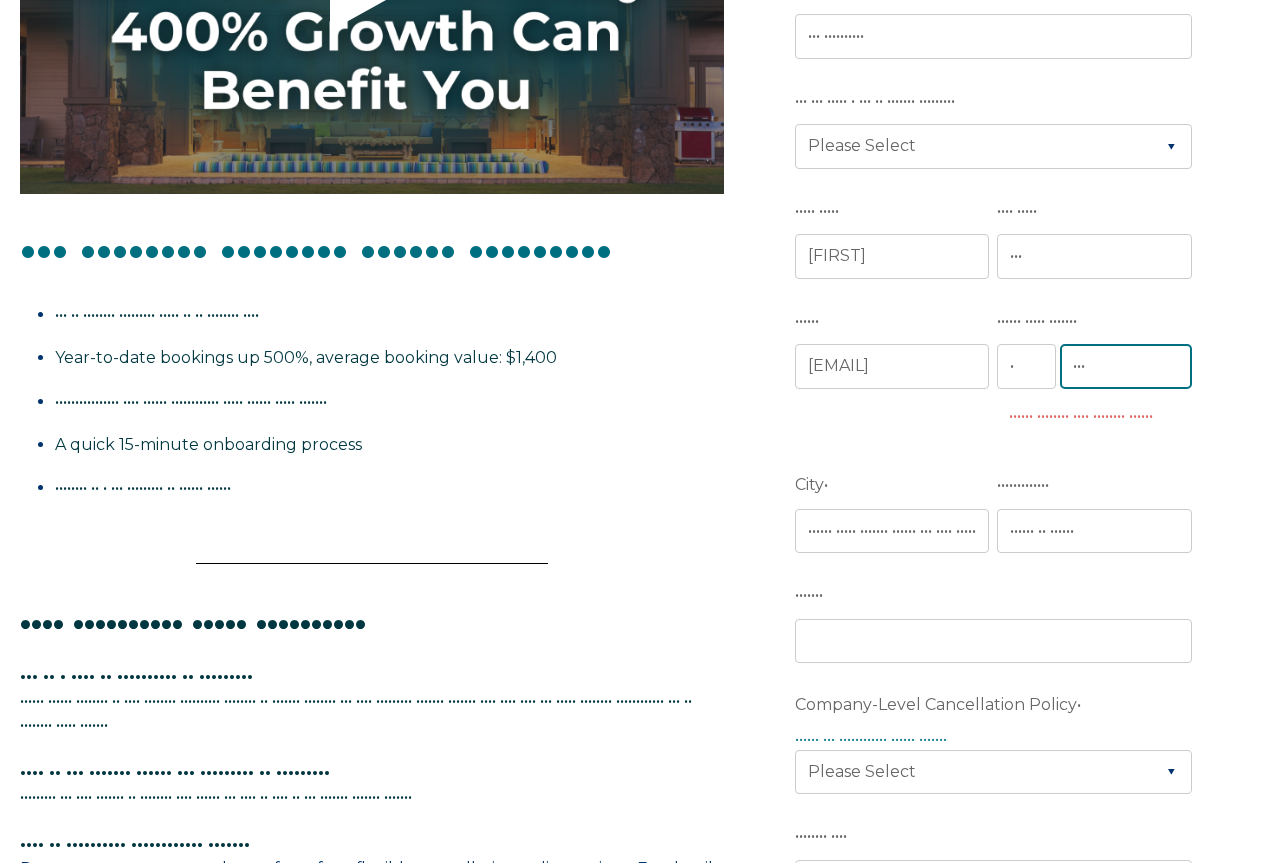 type on "[PHONE]" 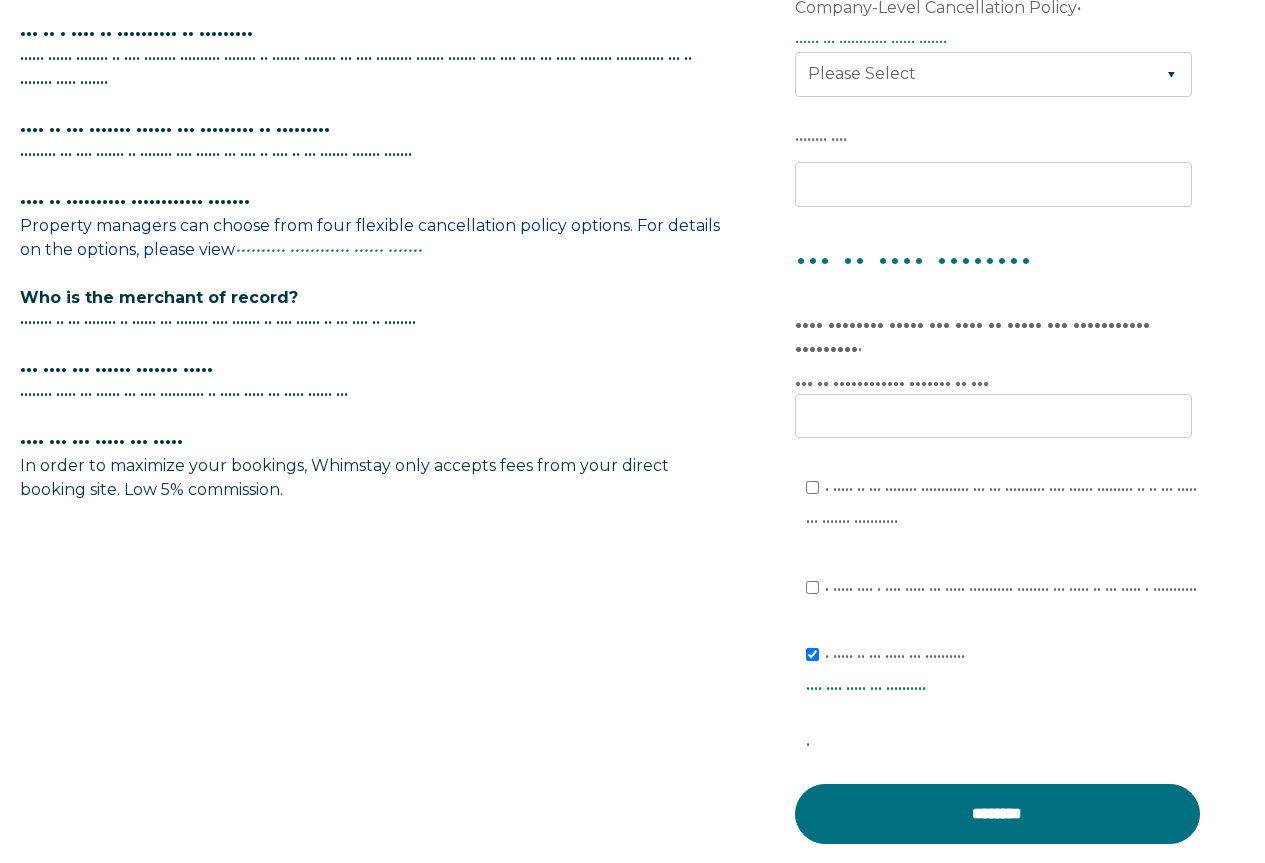 scroll, scrollTop: 1062, scrollLeft: 0, axis: vertical 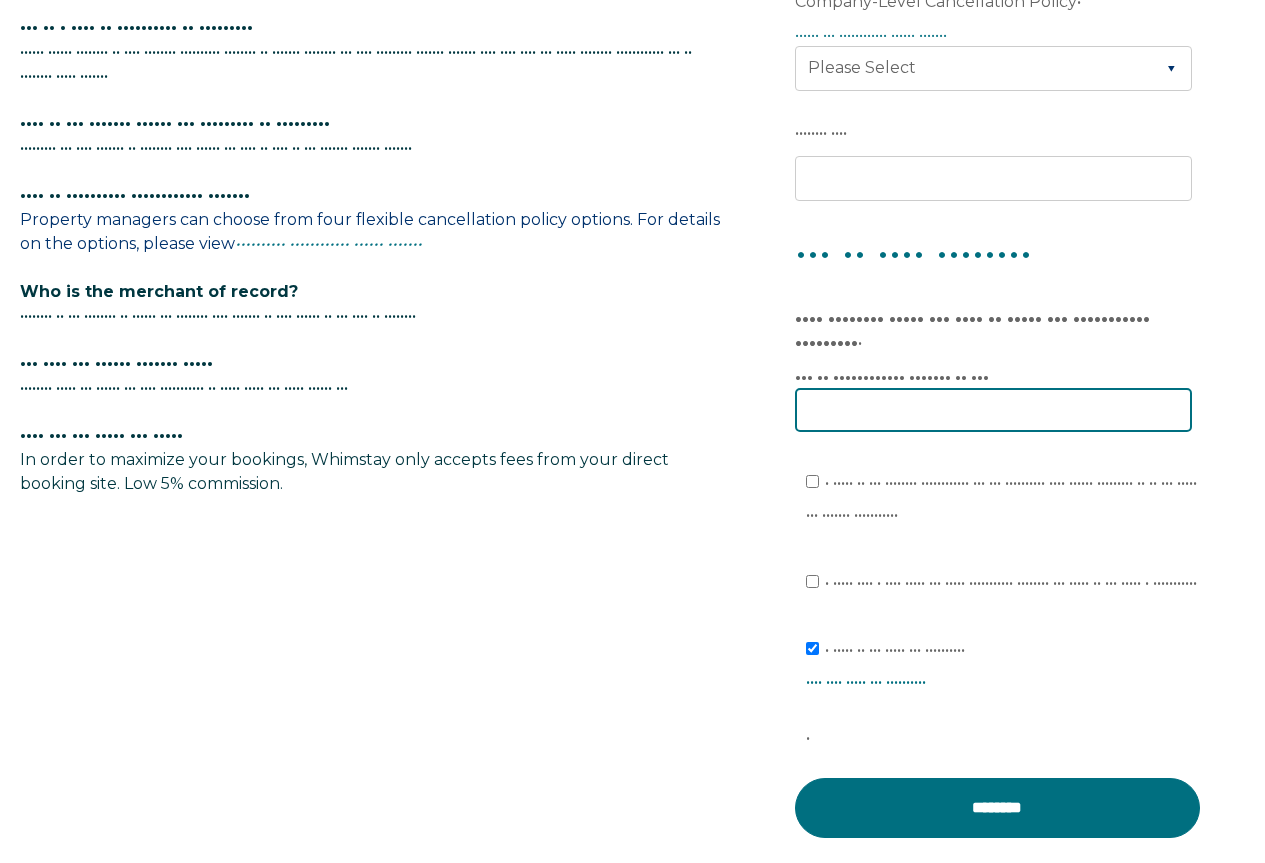 click on "•" at bounding box center (993, 410) 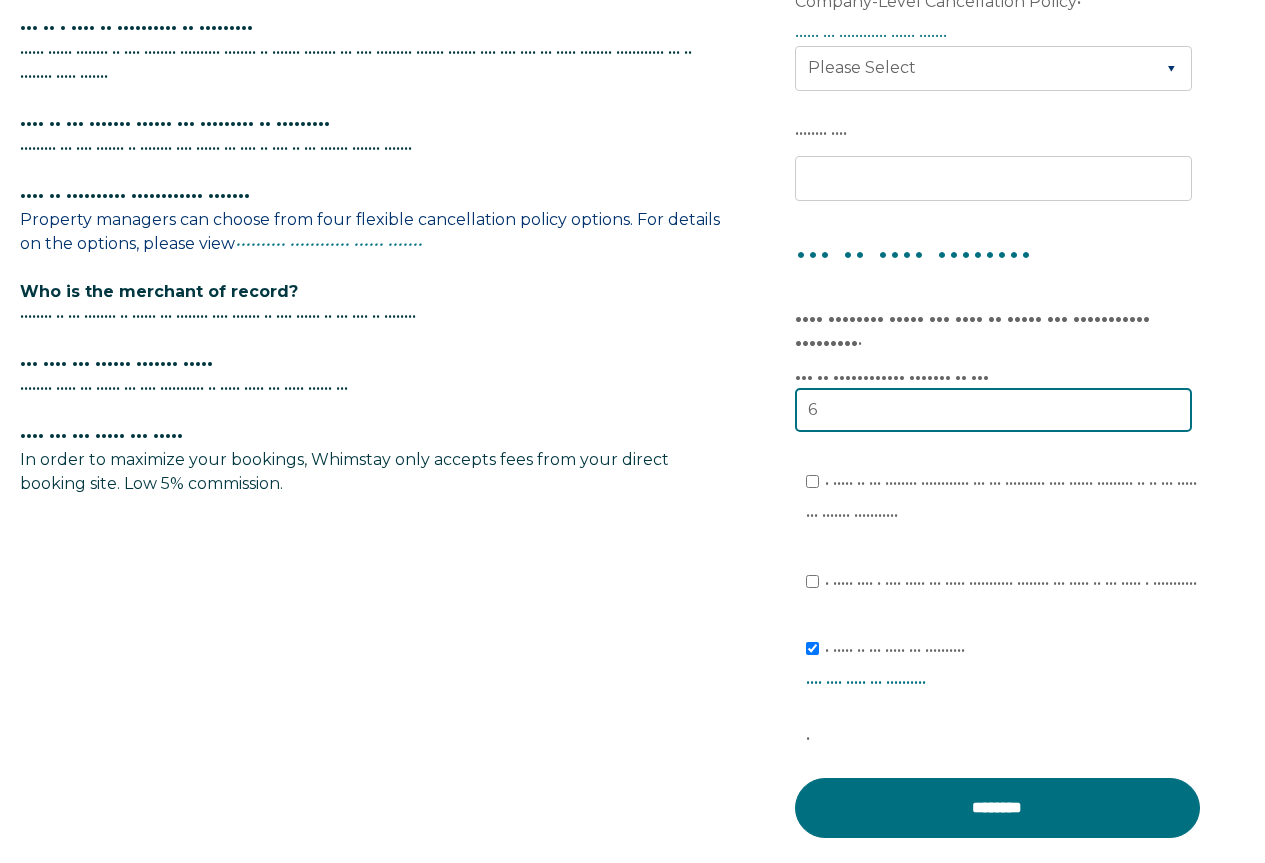 click on "6" at bounding box center (993, 410) 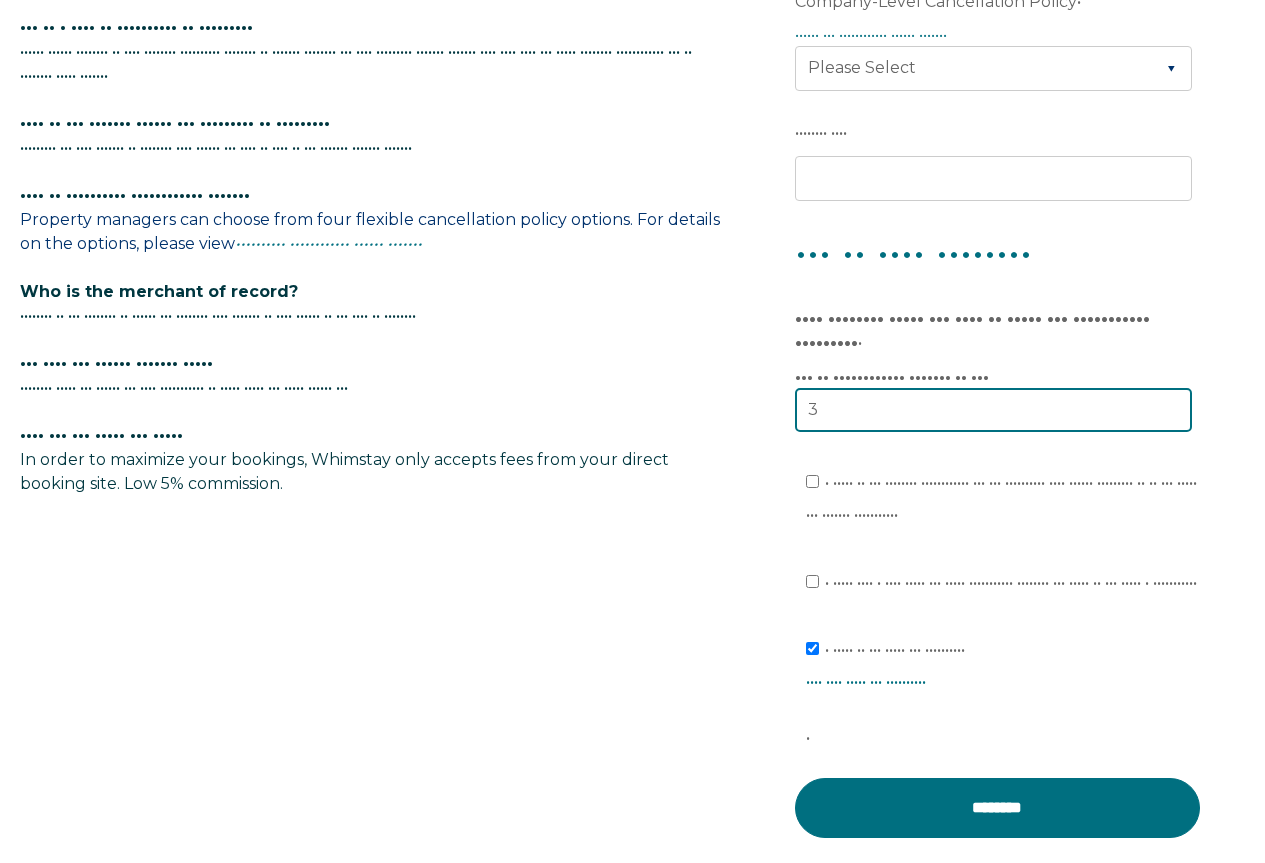 click on "3" at bounding box center [993, 410] 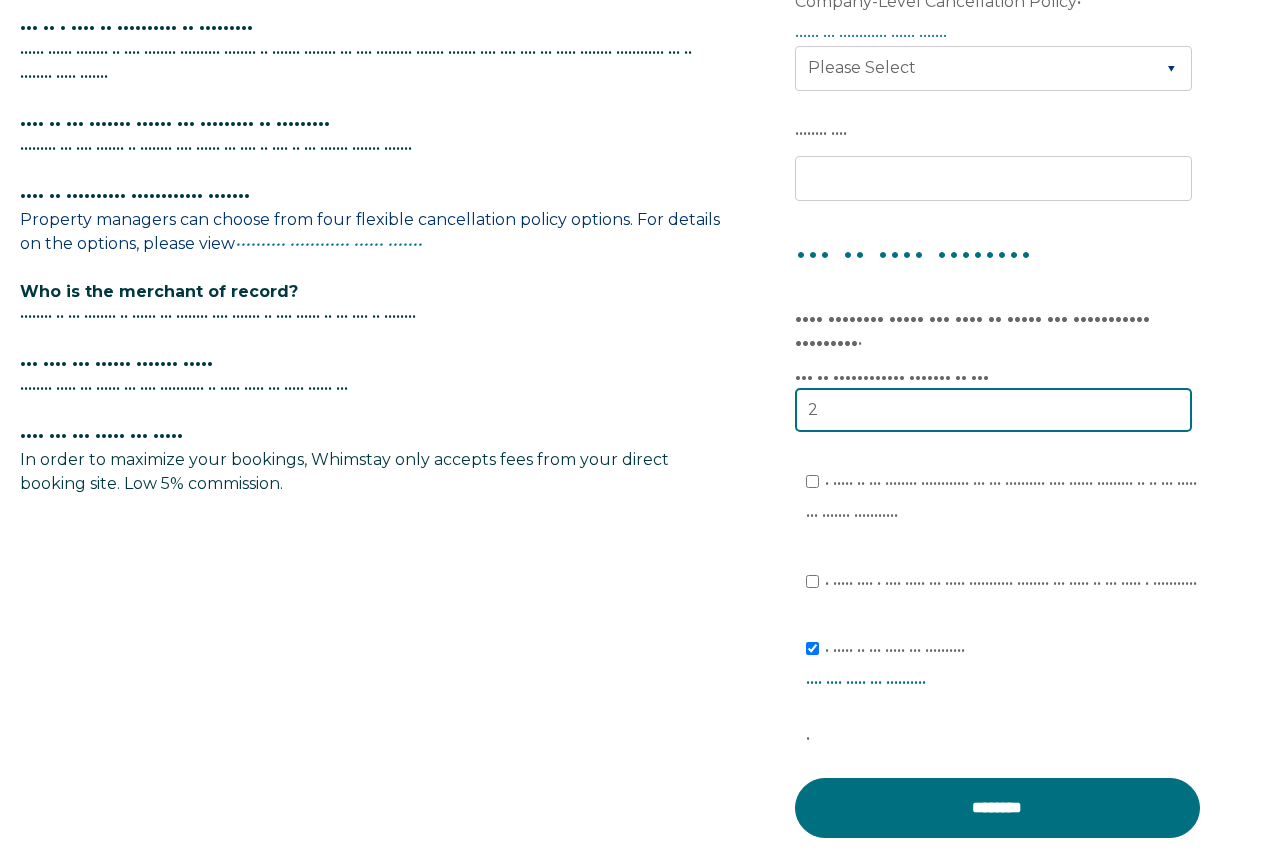 click on "2" at bounding box center (993, 410) 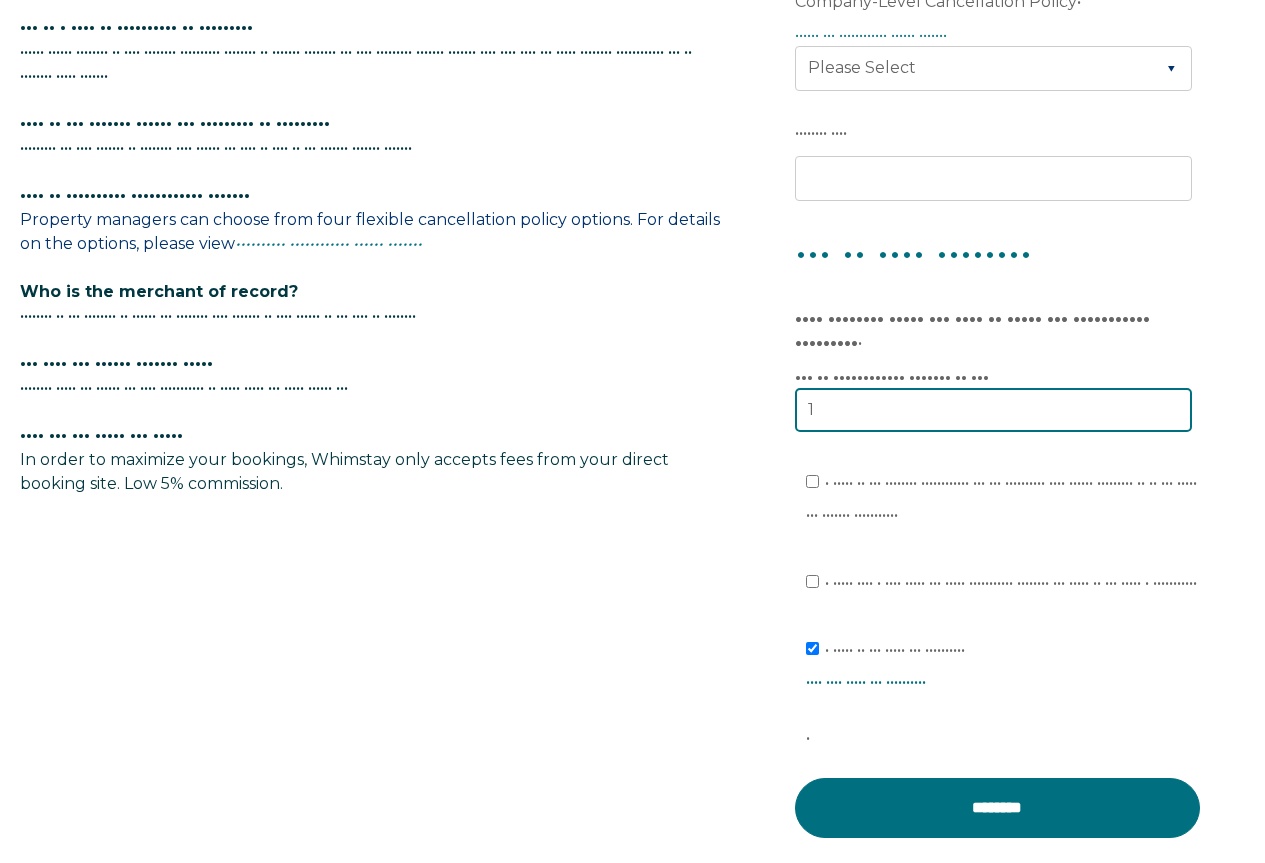 click on "1" at bounding box center (993, 410) 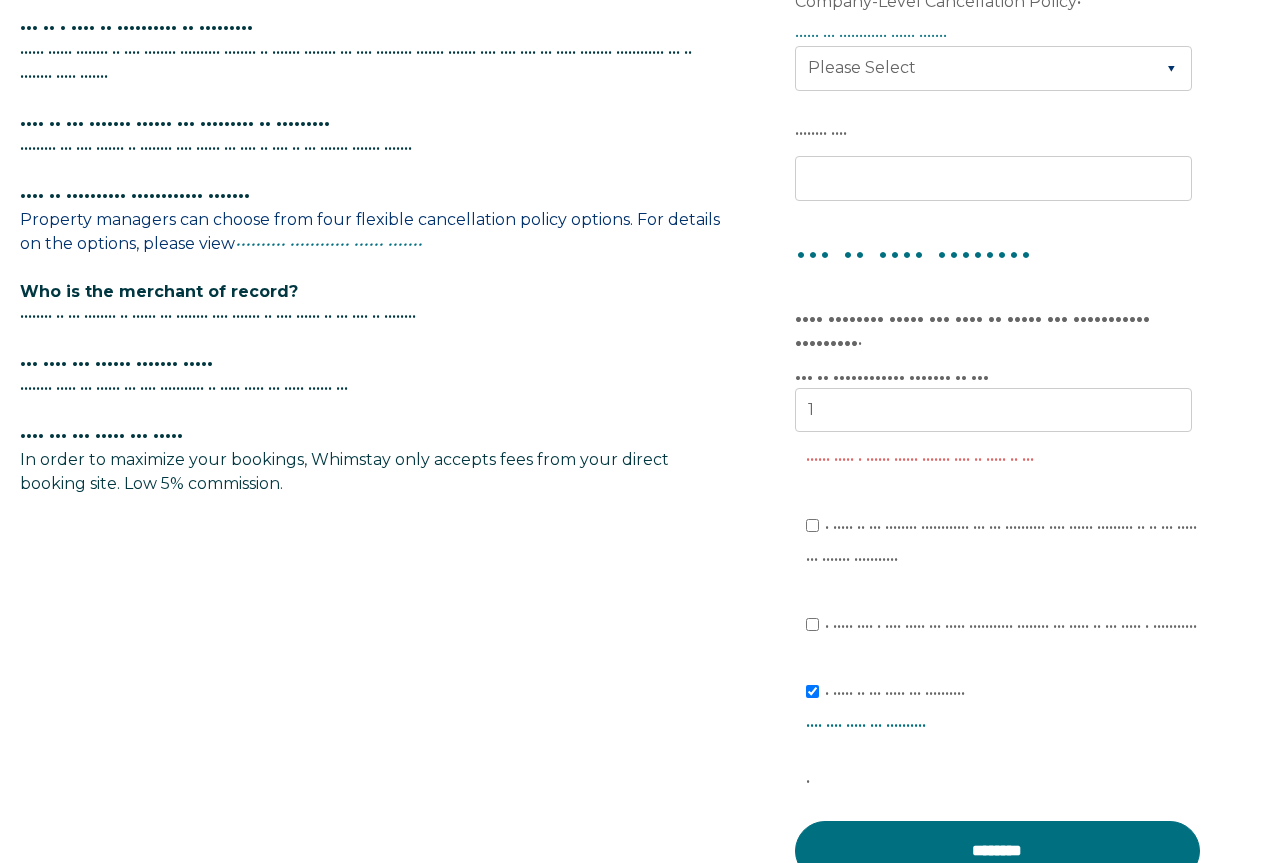 click on "• ••••• •• ••• •••••••• •••••••••••• ••• ••• •••••••••• •••• •••••• ••••••••• •• •• ••• ••••• ••• ••••••• •••••••••••" at bounding box center [1004, 543] 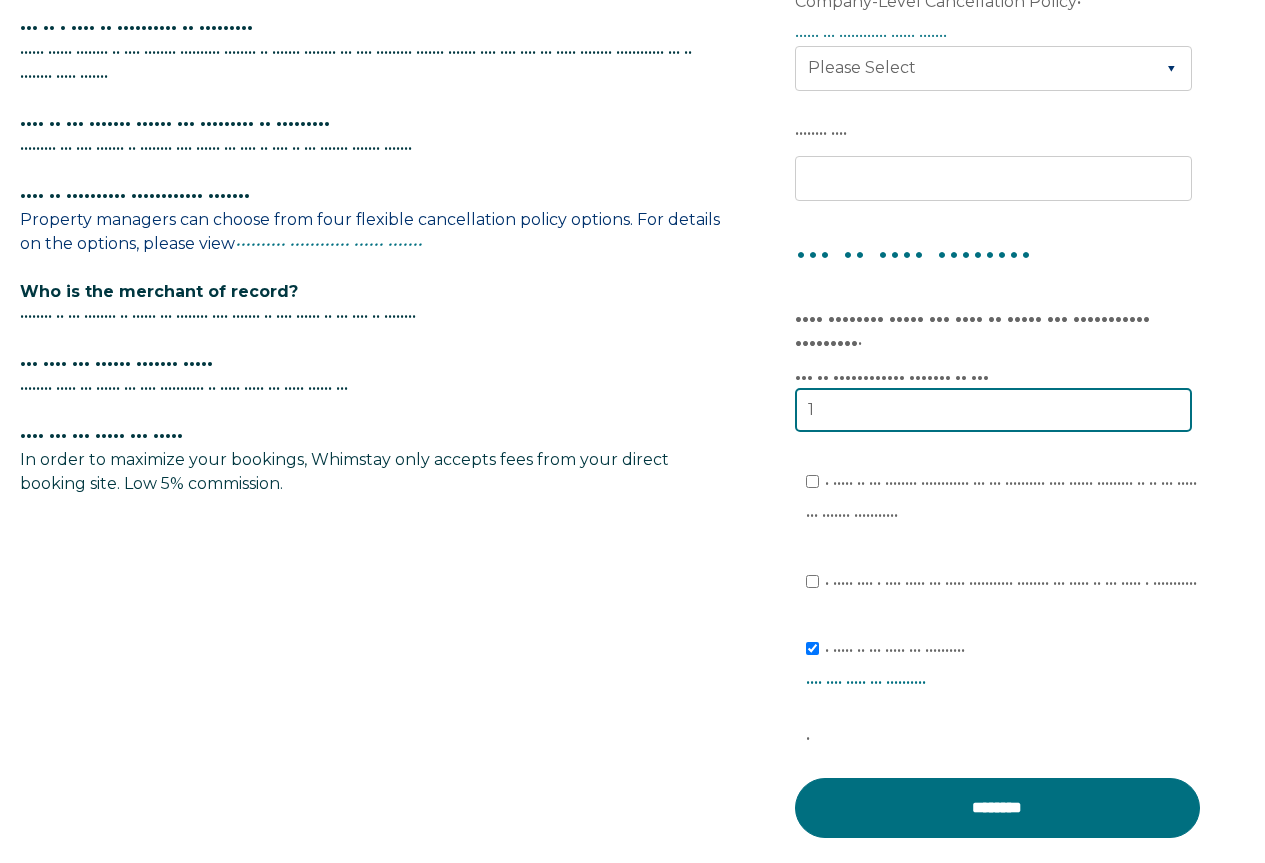 click on "1" at bounding box center (993, 410) 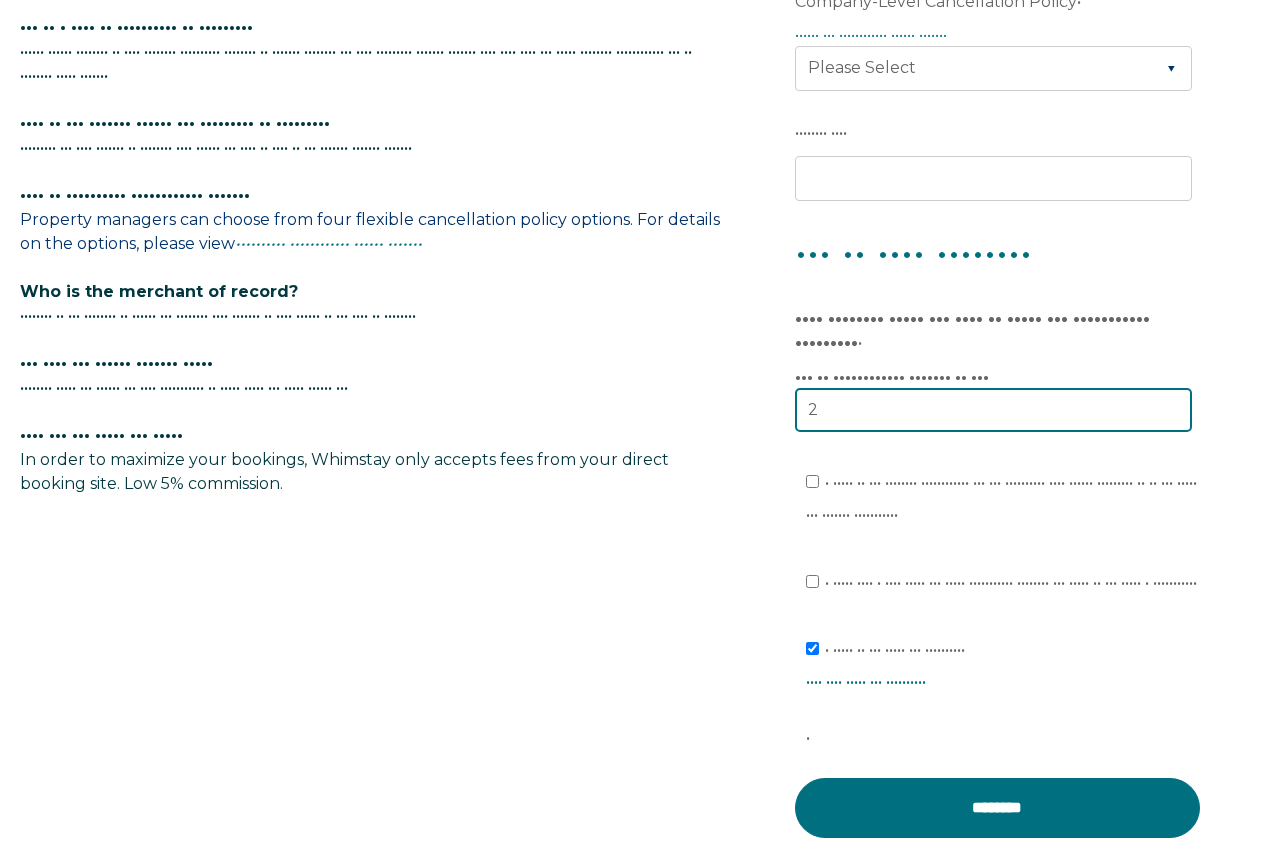 click on "2" at bounding box center (993, 410) 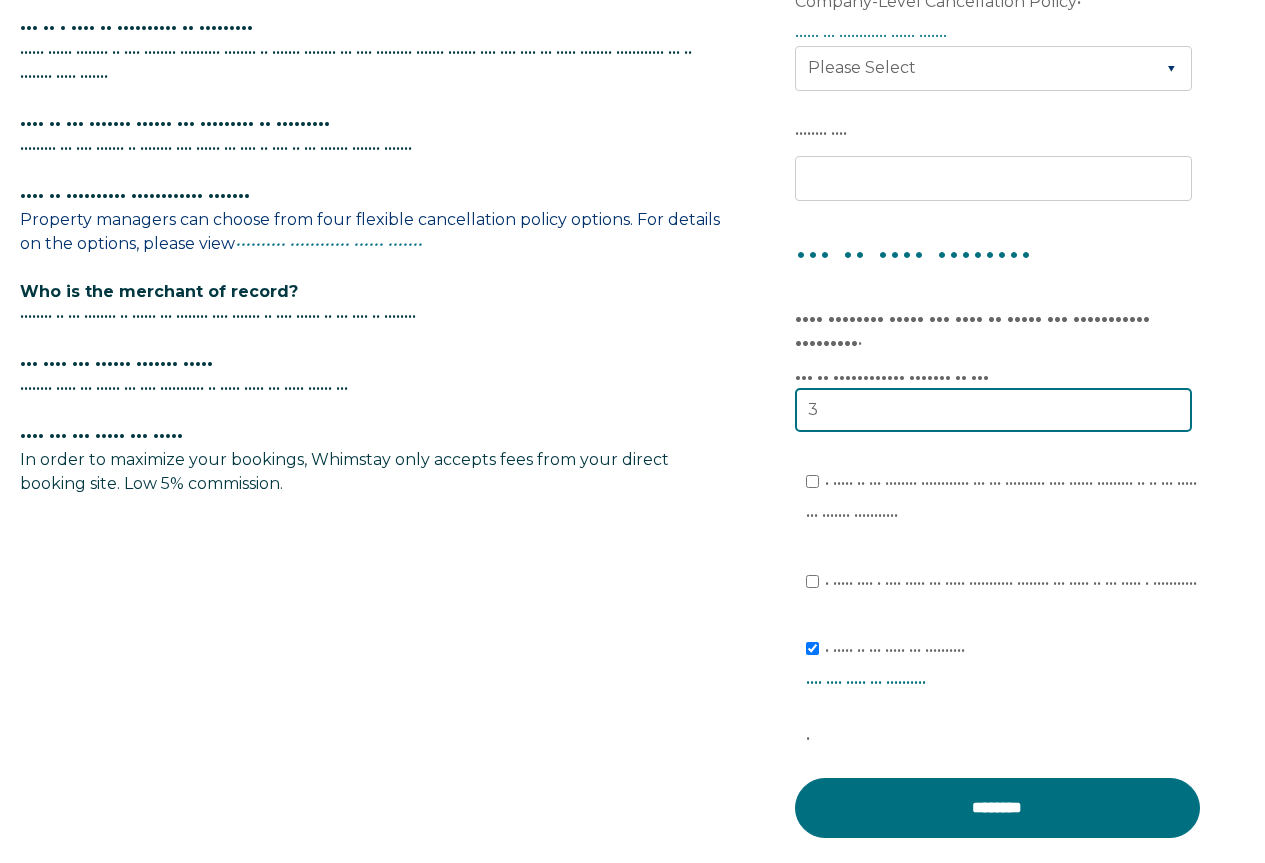 click on "3" at bounding box center [993, 410] 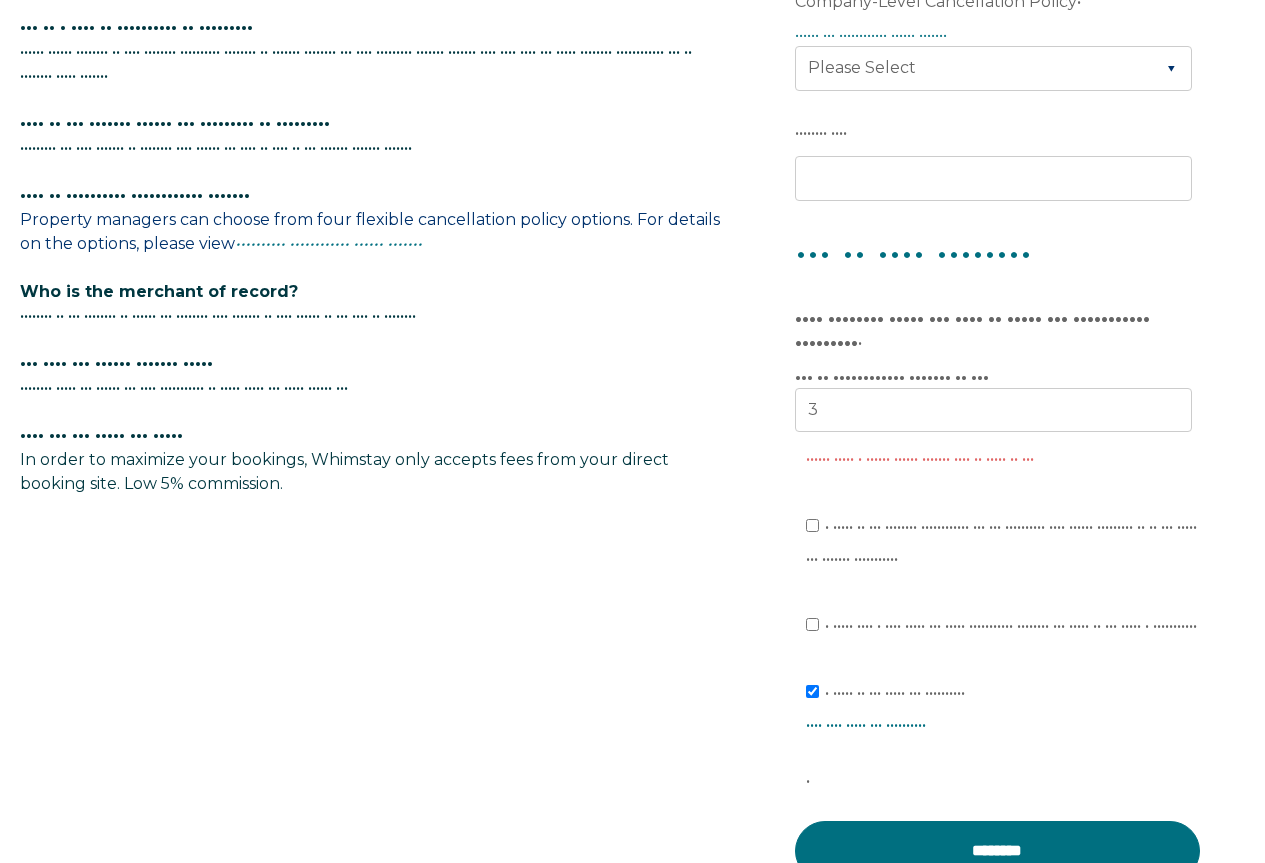 click on "• ••••• •• ••• •••••••• •••••••••••• ••• ••• •••••••••• •••• •••••• ••••••••• •• •• ••• ••••• ••• ••••••• •••••••••••" at bounding box center (1004, 543) 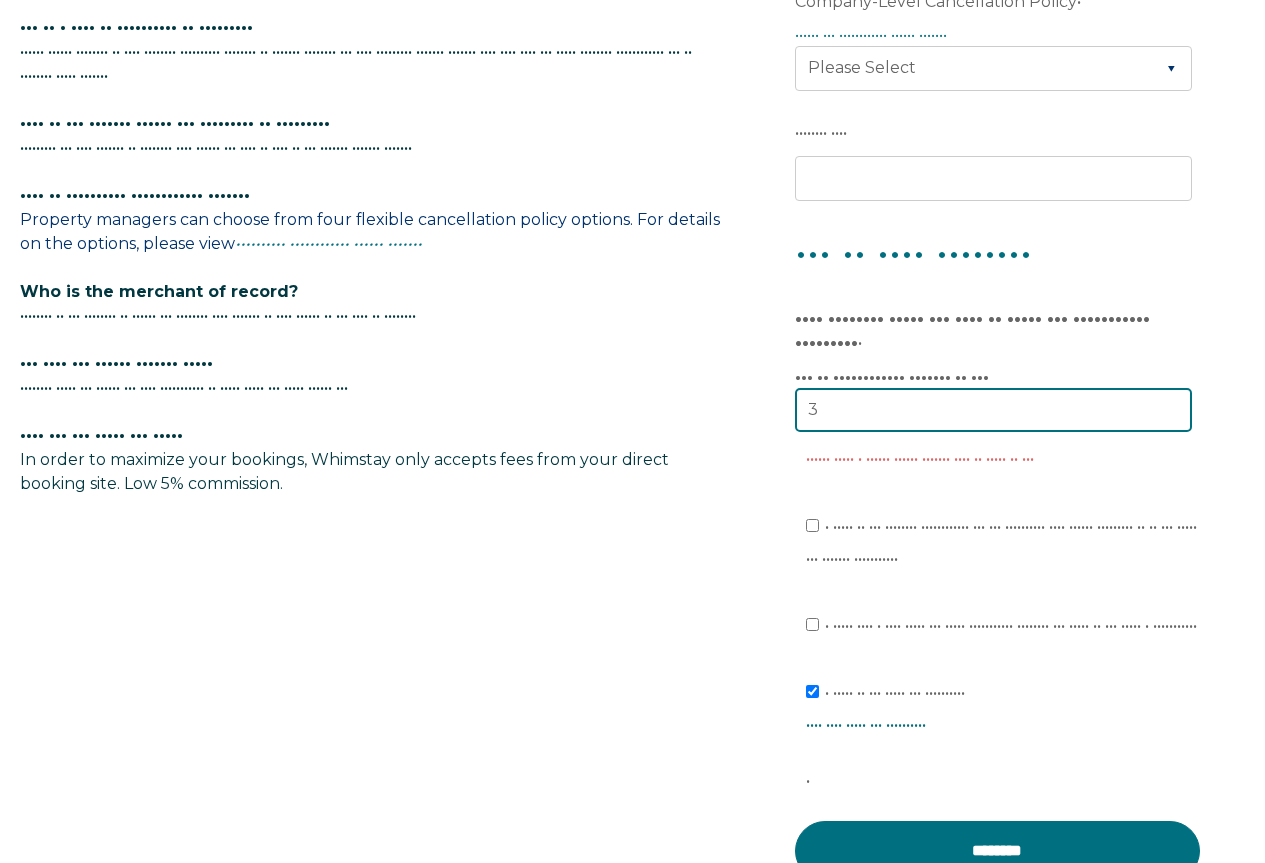 click on "3" at bounding box center (993, 410) 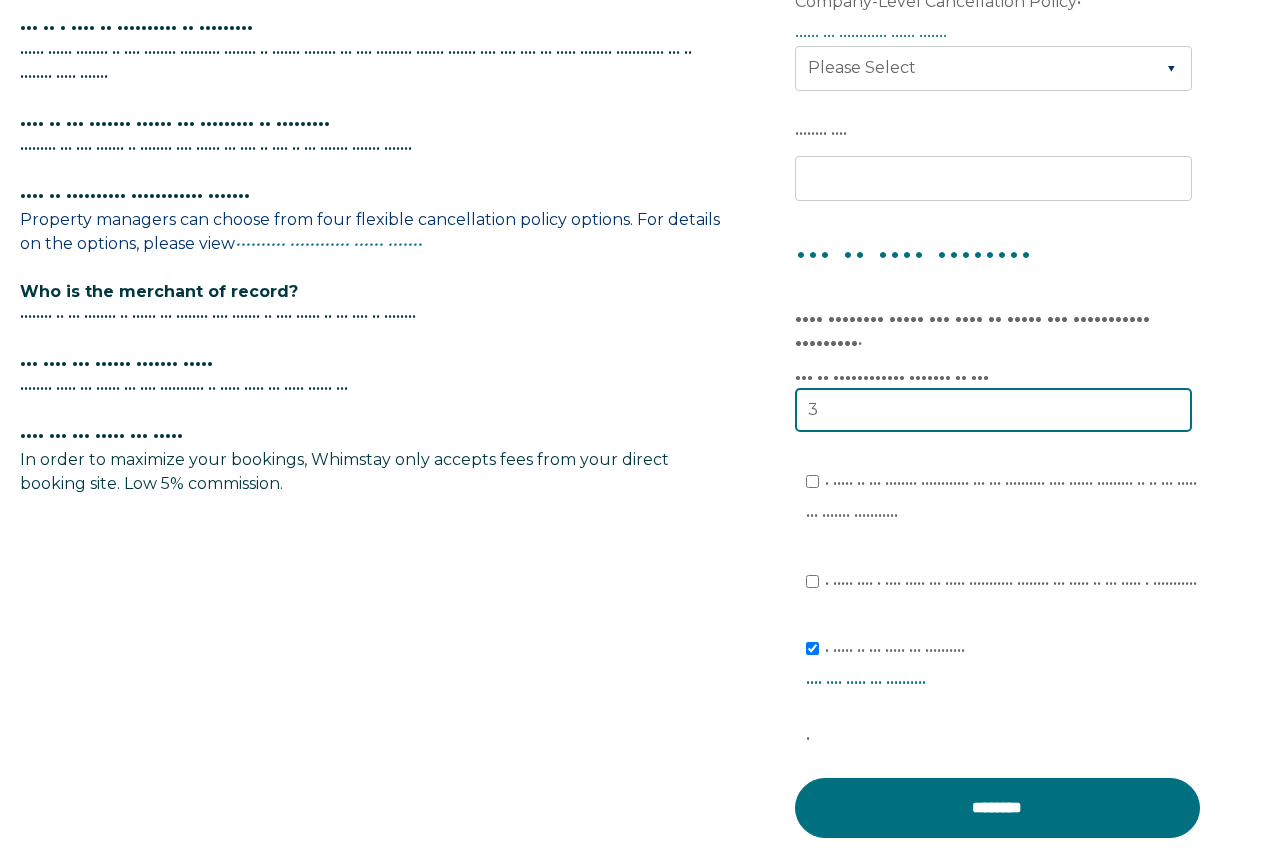 click on "•" at bounding box center [993, 410] 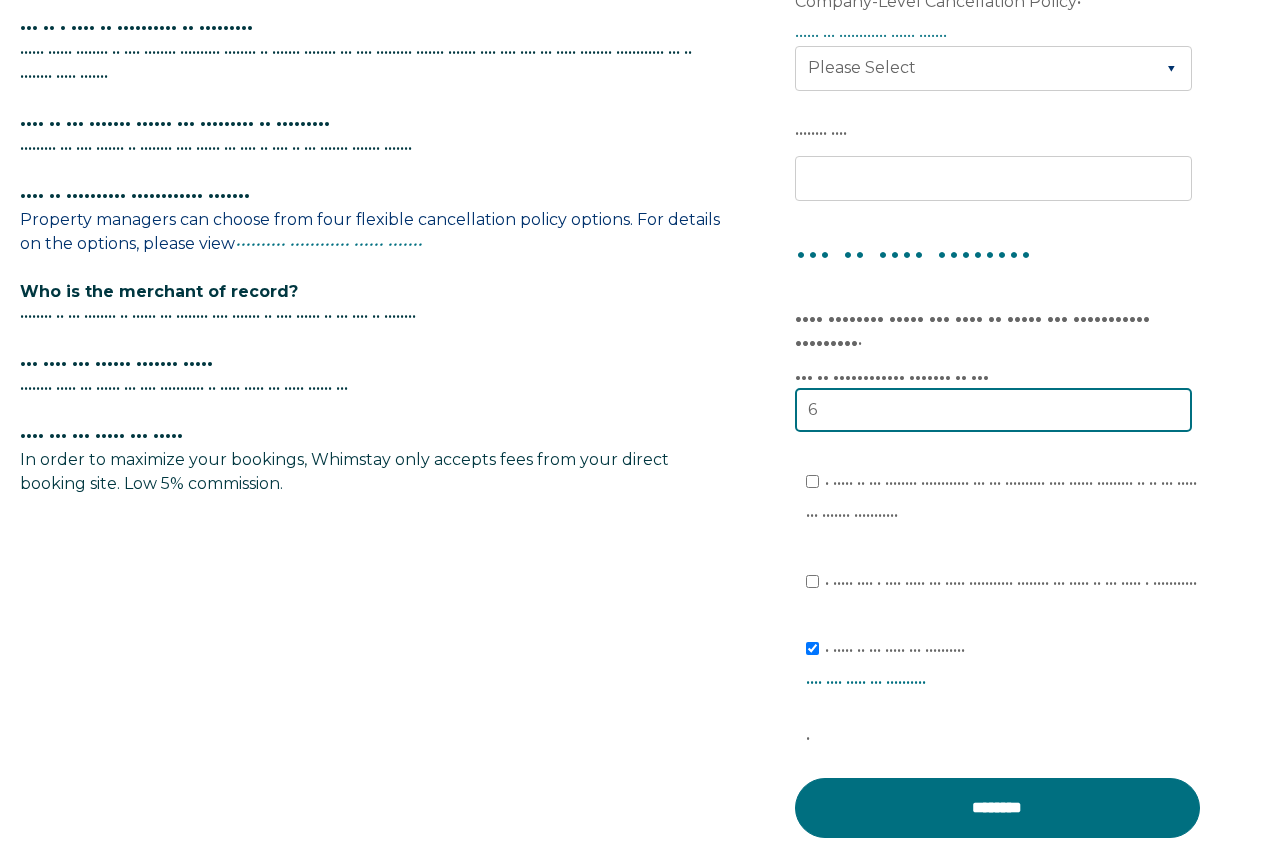 click on "6" at bounding box center (993, 410) 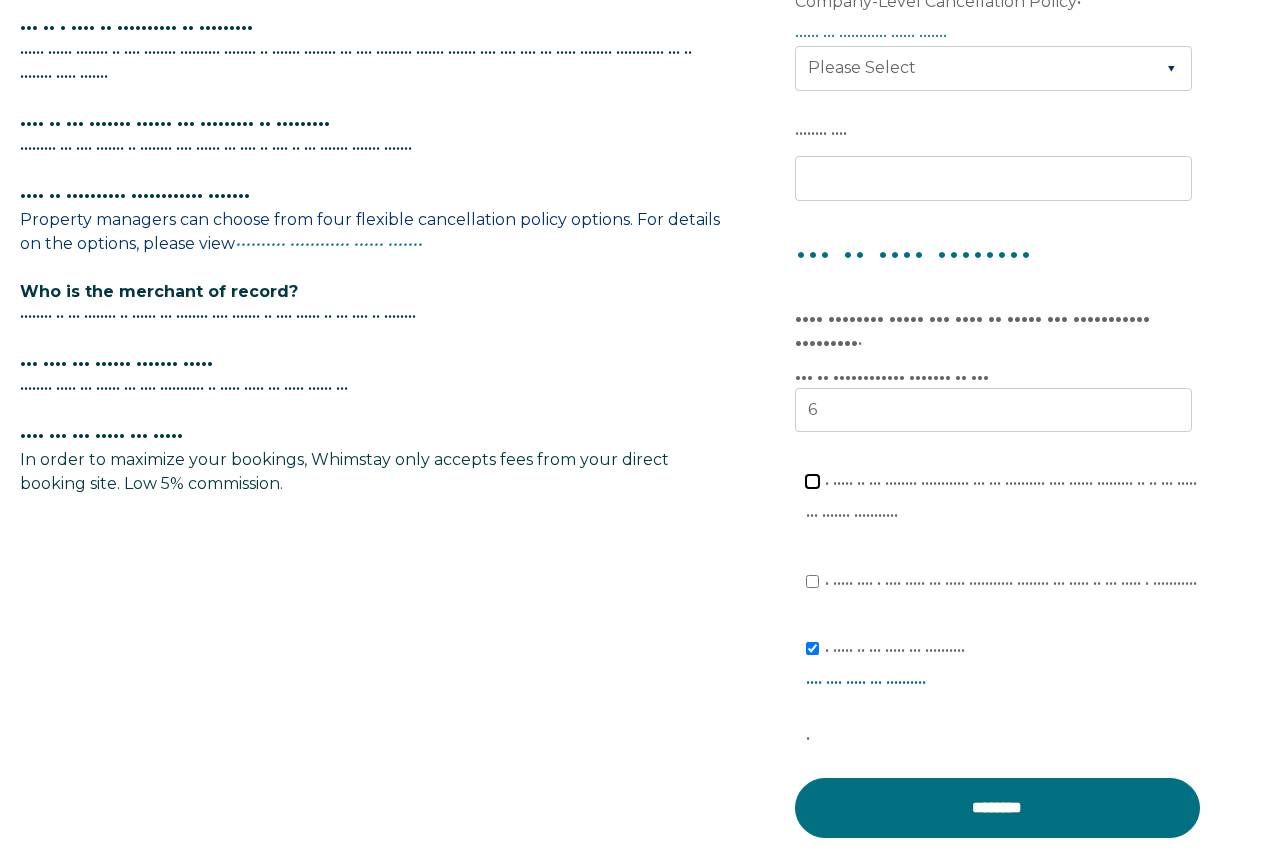 click on "• ••••• •• ••• •••••••• •••••••••••• ••• ••• •••••••••• •••• •••••• ••••••••• •• •• ••• ••••• ••• ••••••• •••••••••••" at bounding box center (812, 481) 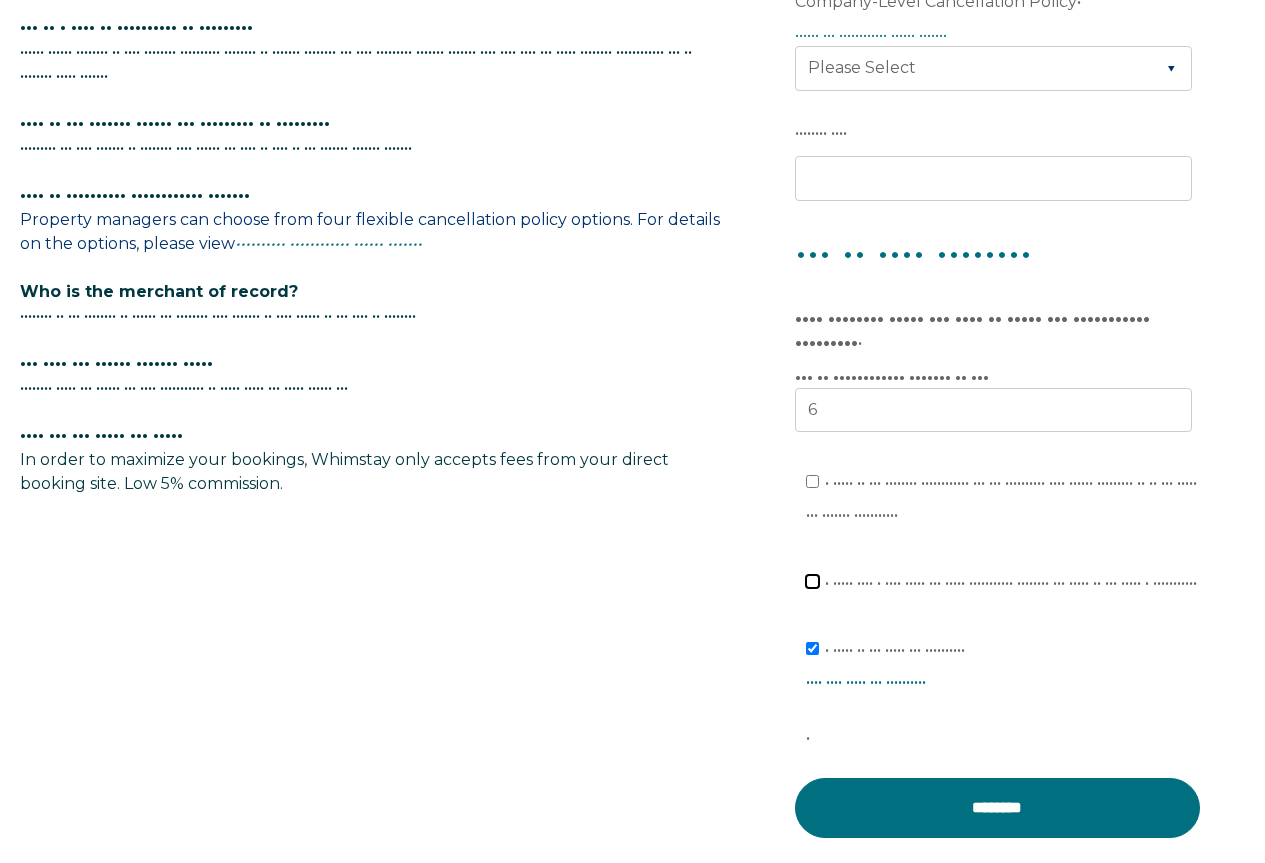 click on "• ••••• •••• • •••• ••••• ••• ••••• ••••••••••• •••••••• ••• ••••• •• ••• ••••• • •••••••••• •" at bounding box center (812, 581) 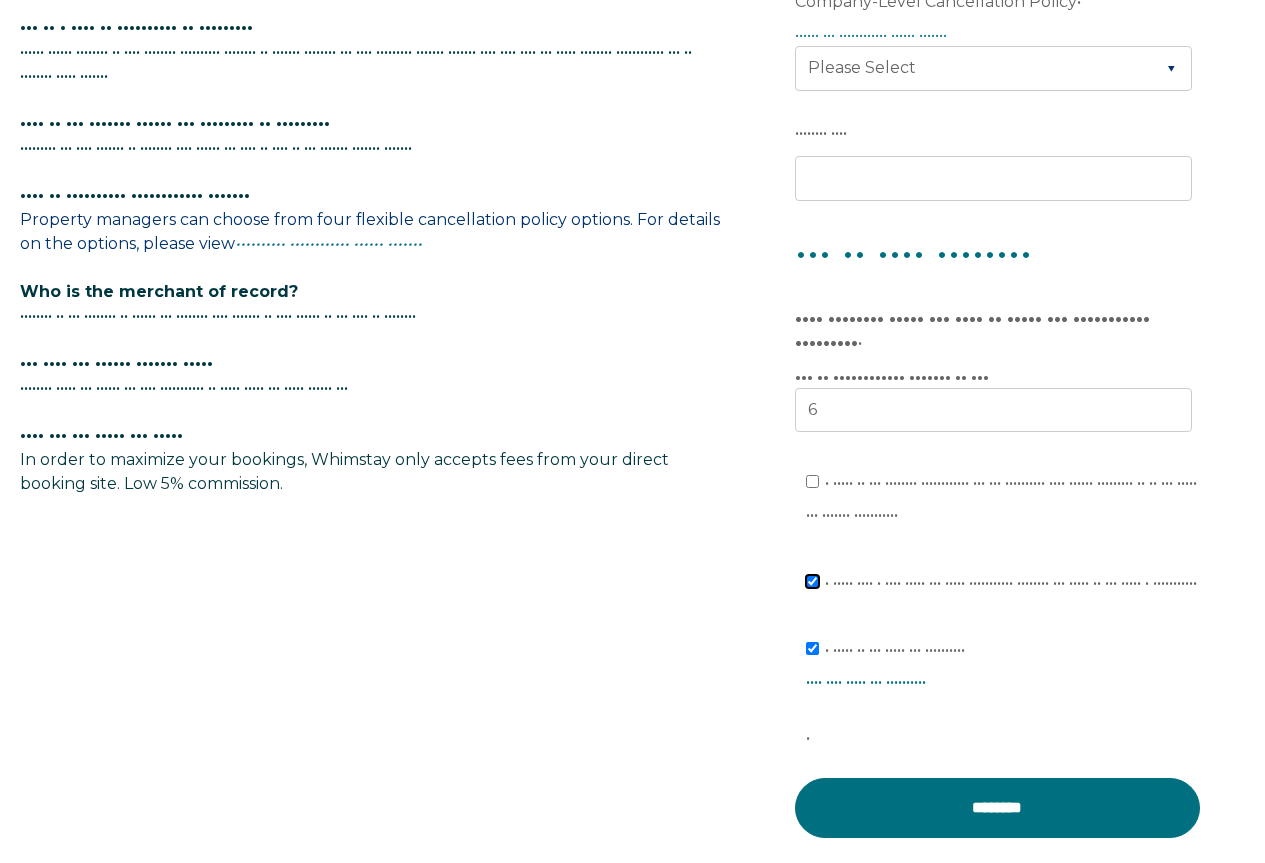 checkbox on "••••" 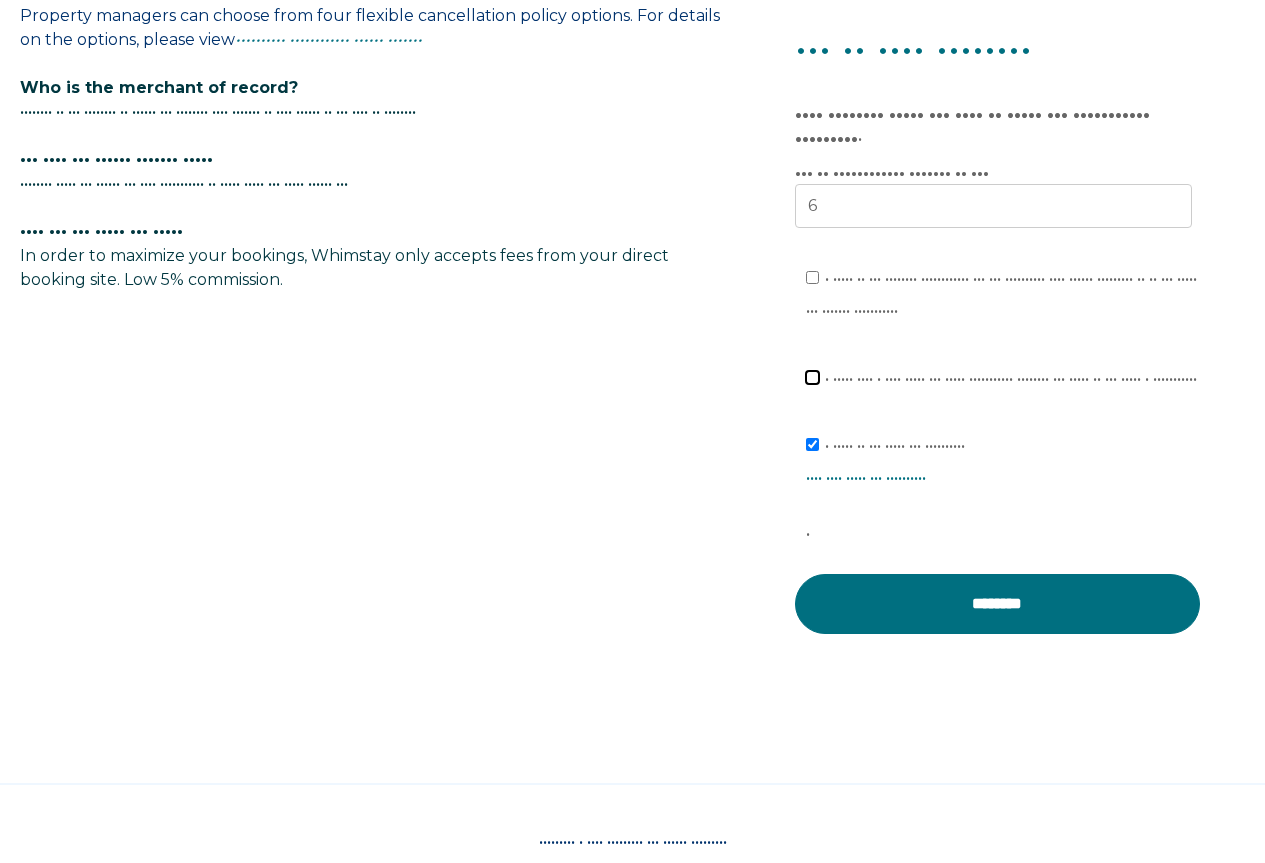 scroll, scrollTop: 1351, scrollLeft: 0, axis: vertical 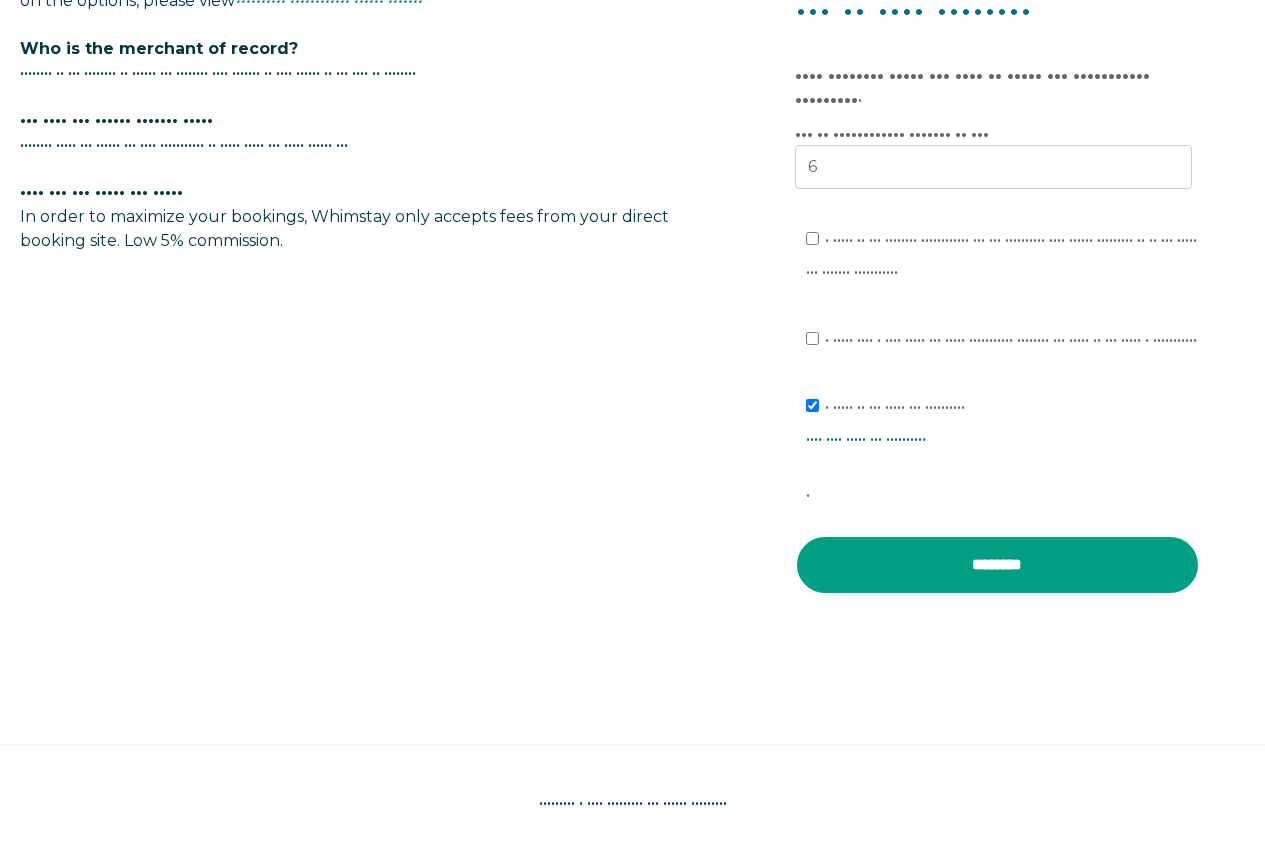 click on "••••••••" at bounding box center (997, 565) 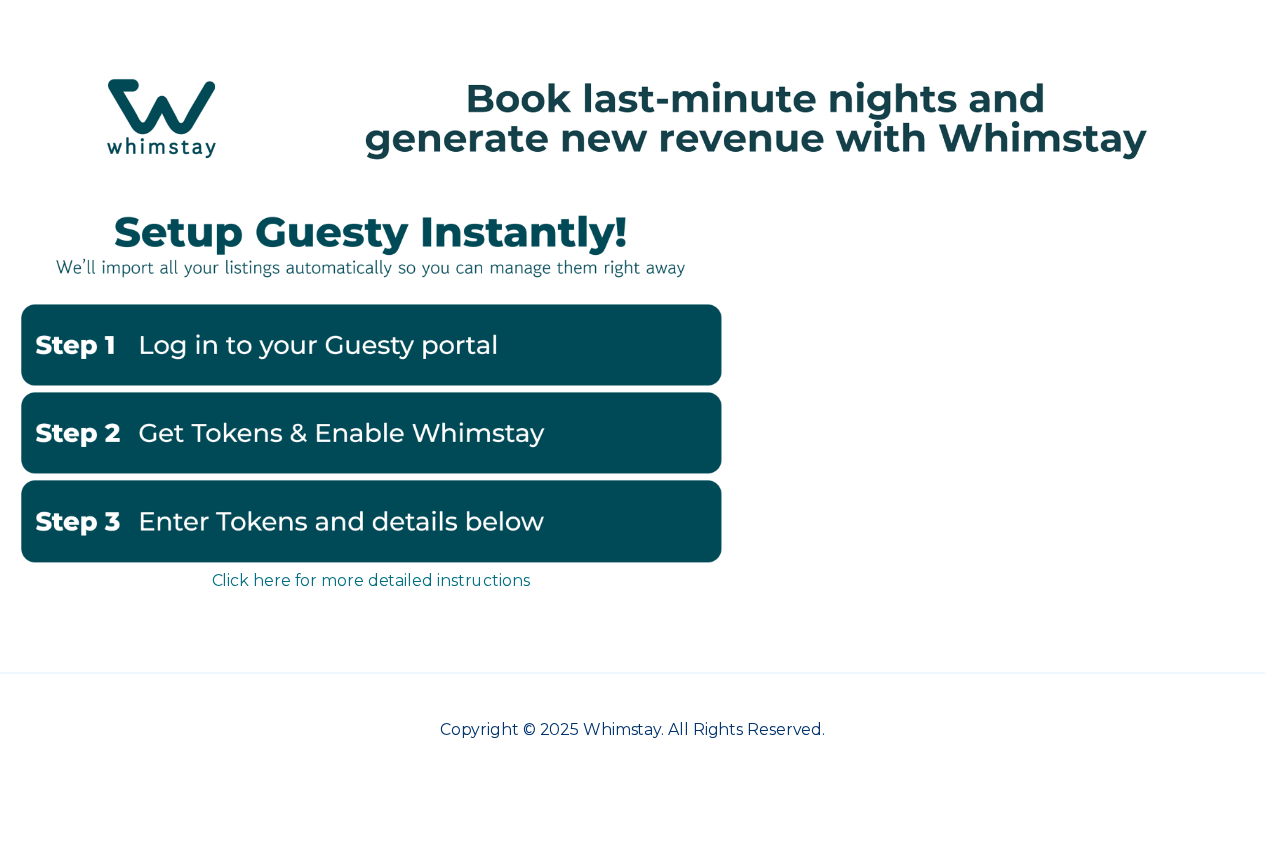 scroll, scrollTop: 0, scrollLeft: 0, axis: both 